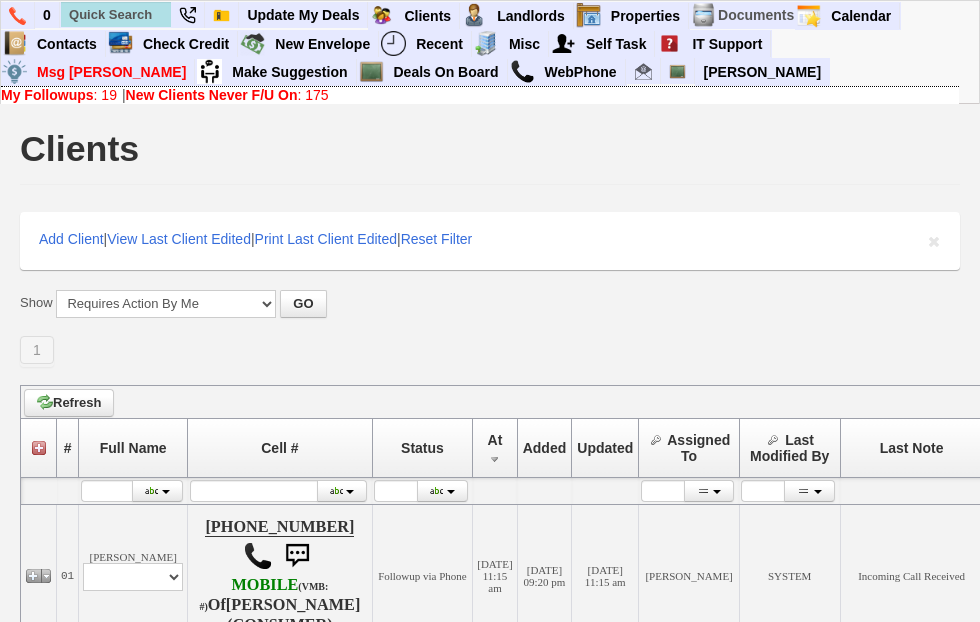 scroll, scrollTop: 0, scrollLeft: 0, axis: both 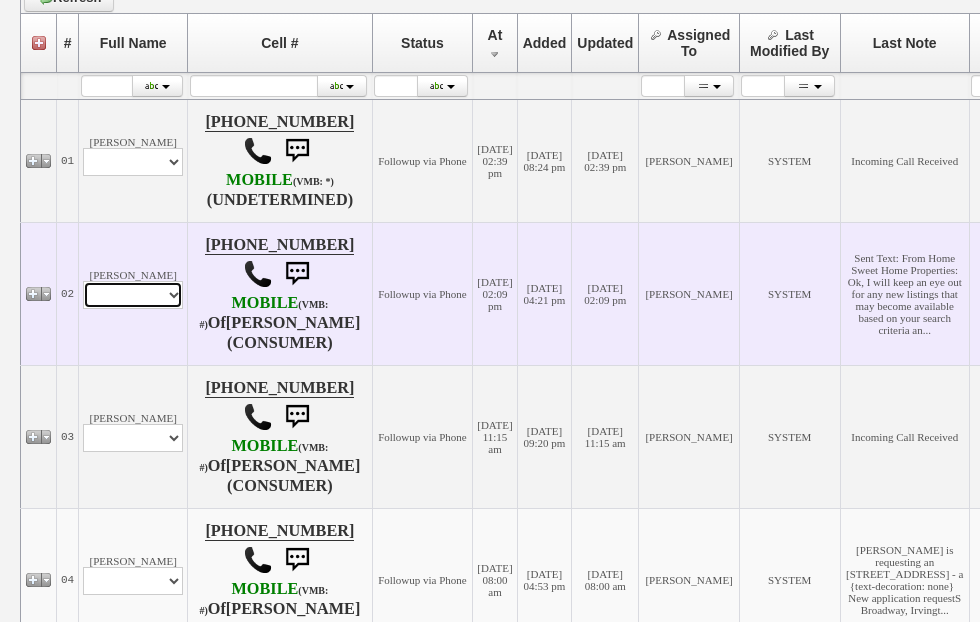 click on "Profile
Edit
Print
Email Externally (Will Not Be Tracked In CRM)
Closed Deals" at bounding box center (133, 295) 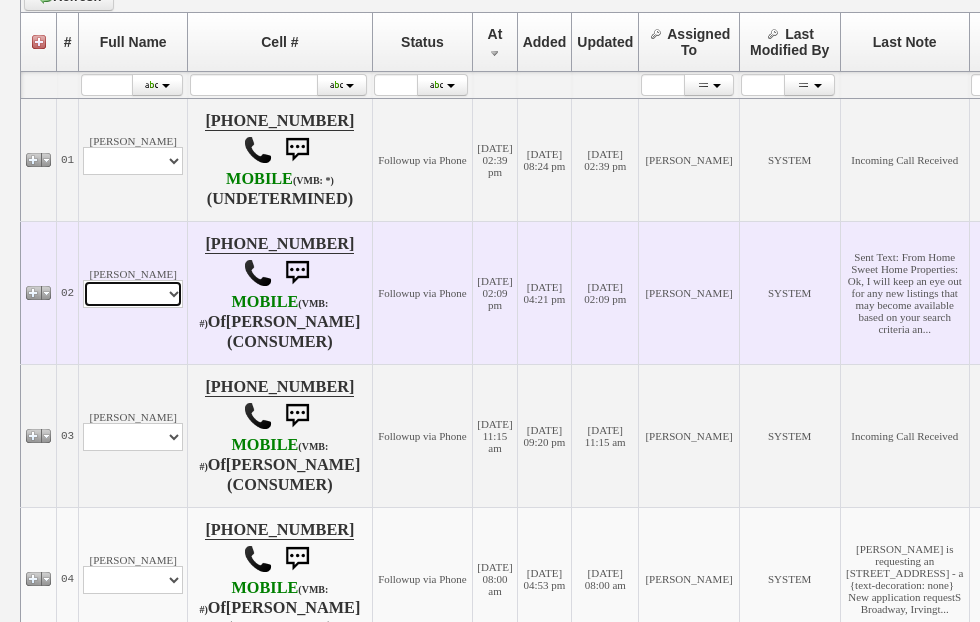 select on "ChangeURL,/crm/custom/edit_client_form.php?redirect=%2Fcrm%2Fclients.php&id=165507" 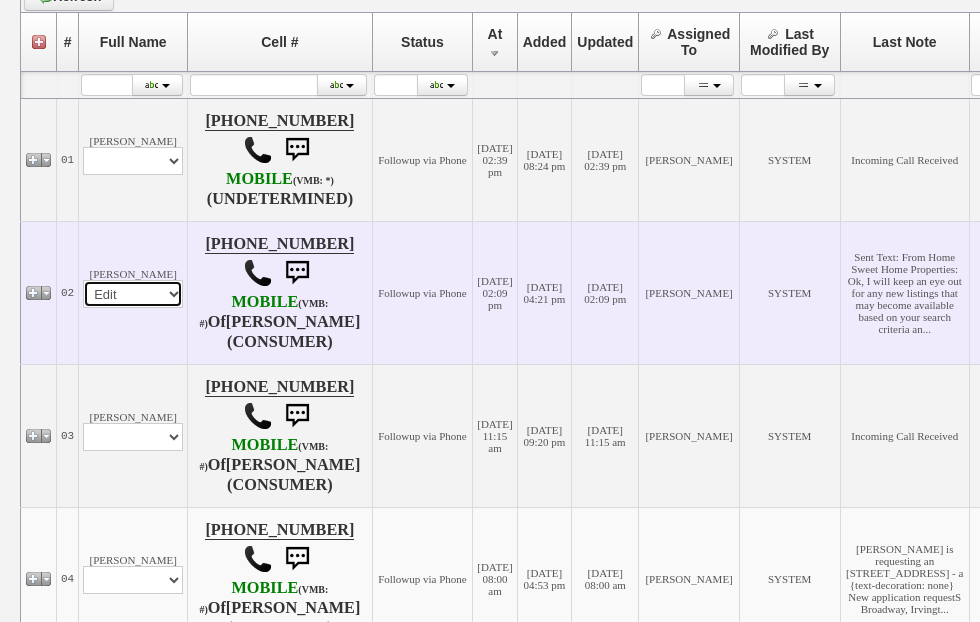 select 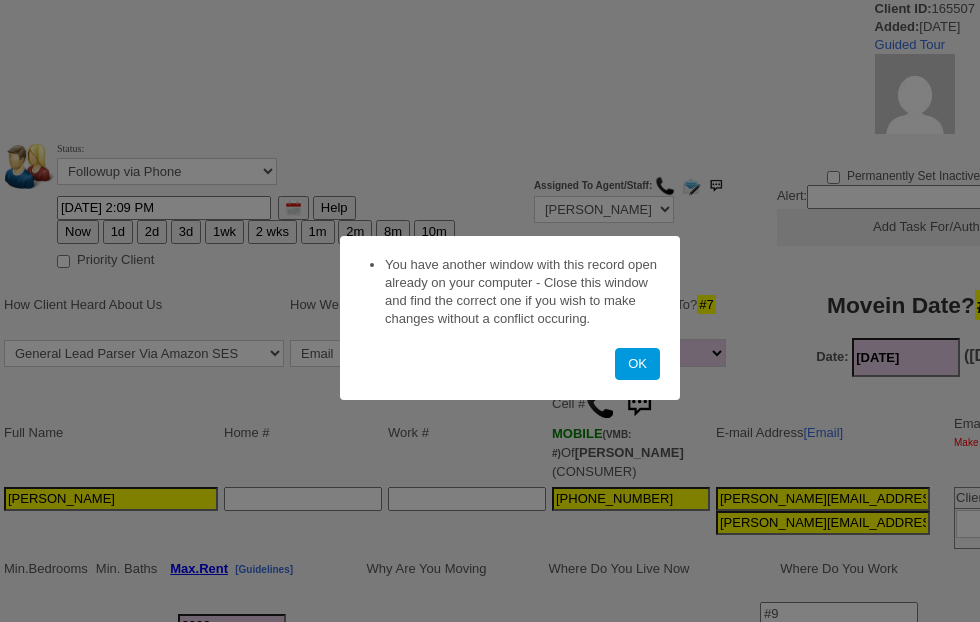 scroll, scrollTop: 0, scrollLeft: 0, axis: both 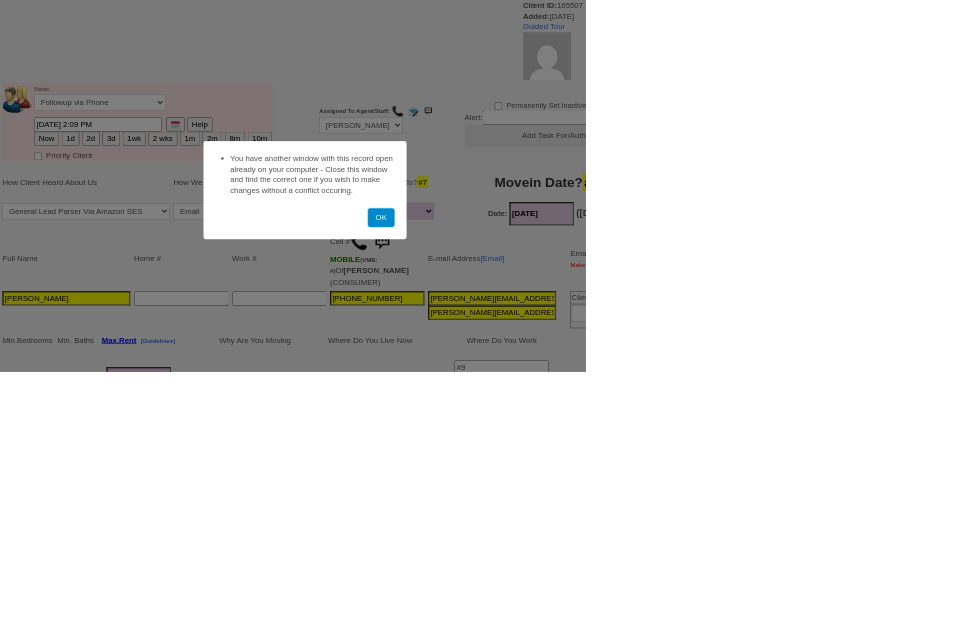 click on "OK" at bounding box center [637, 364] 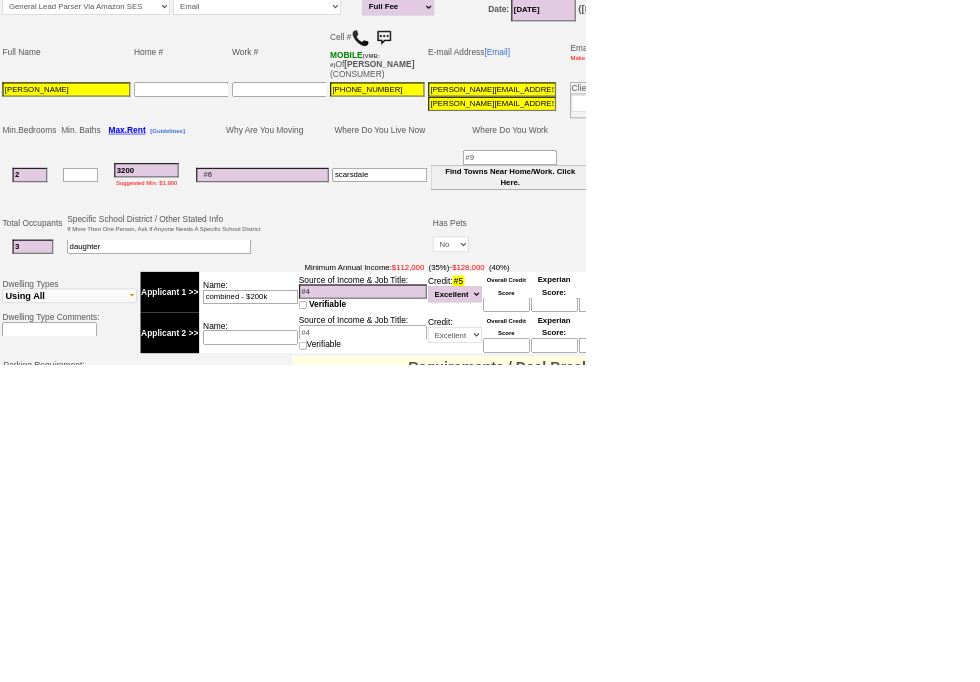 scroll, scrollTop: 475, scrollLeft: 0, axis: vertical 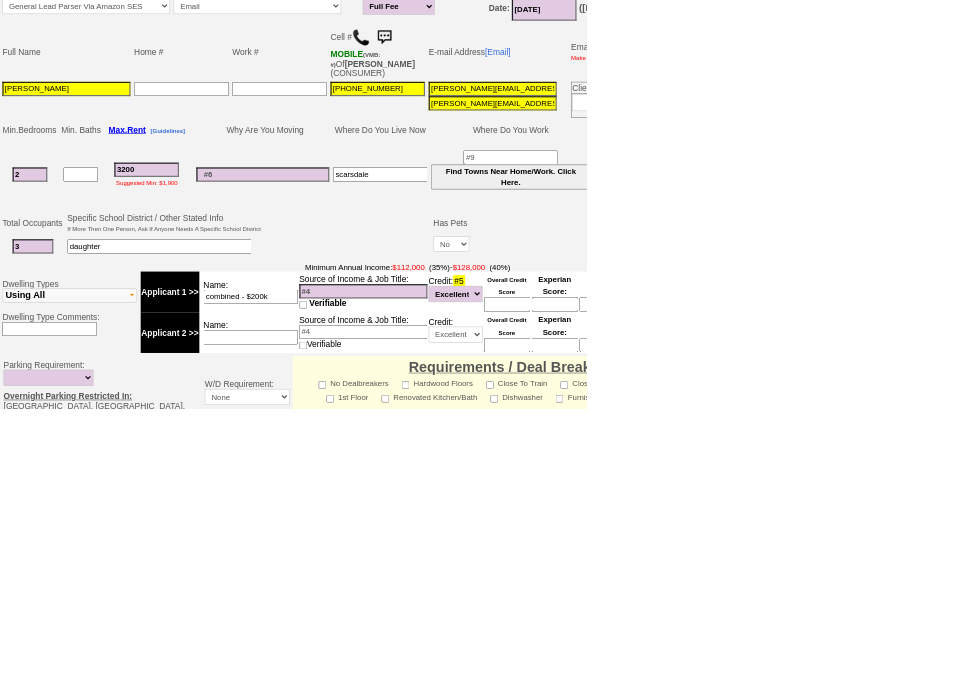 click on "3200" at bounding box center (245, 283) 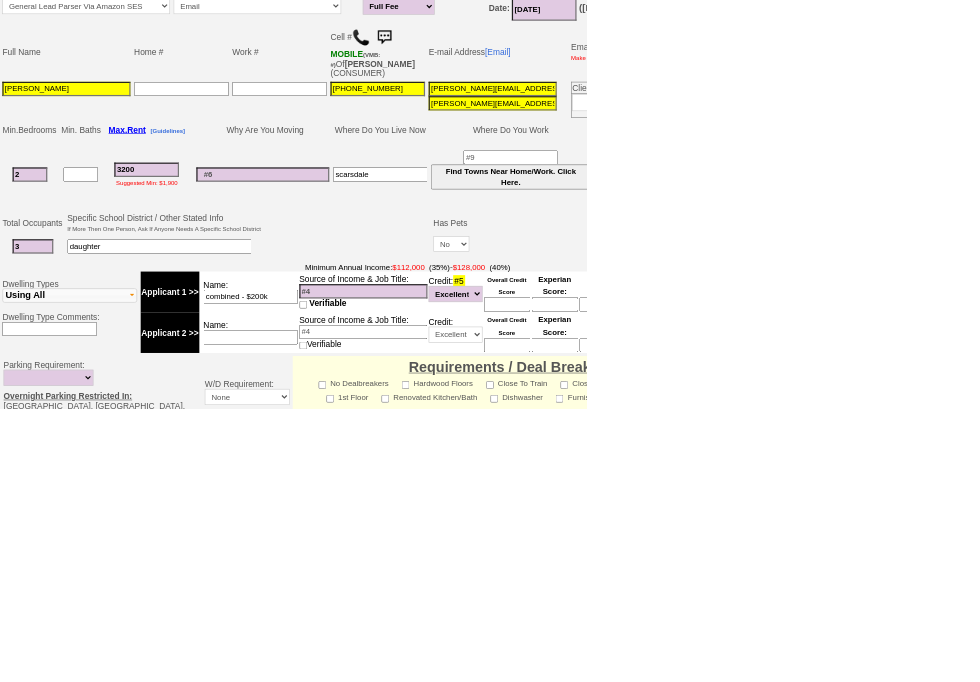 scroll, scrollTop: 475, scrollLeft: 0, axis: vertical 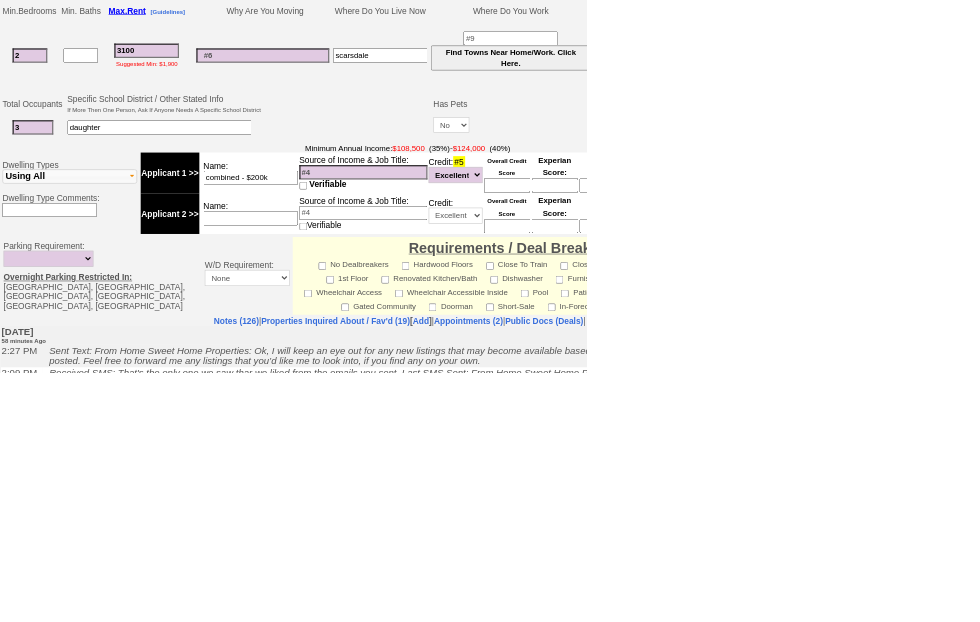 type on "3100" 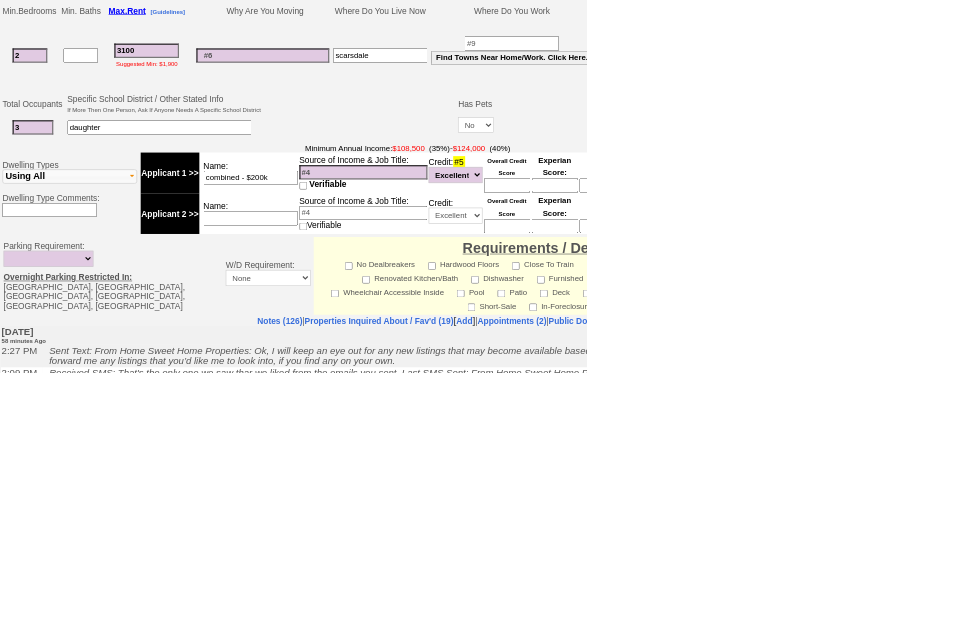 scroll, scrollTop: 655, scrollLeft: 0, axis: vertical 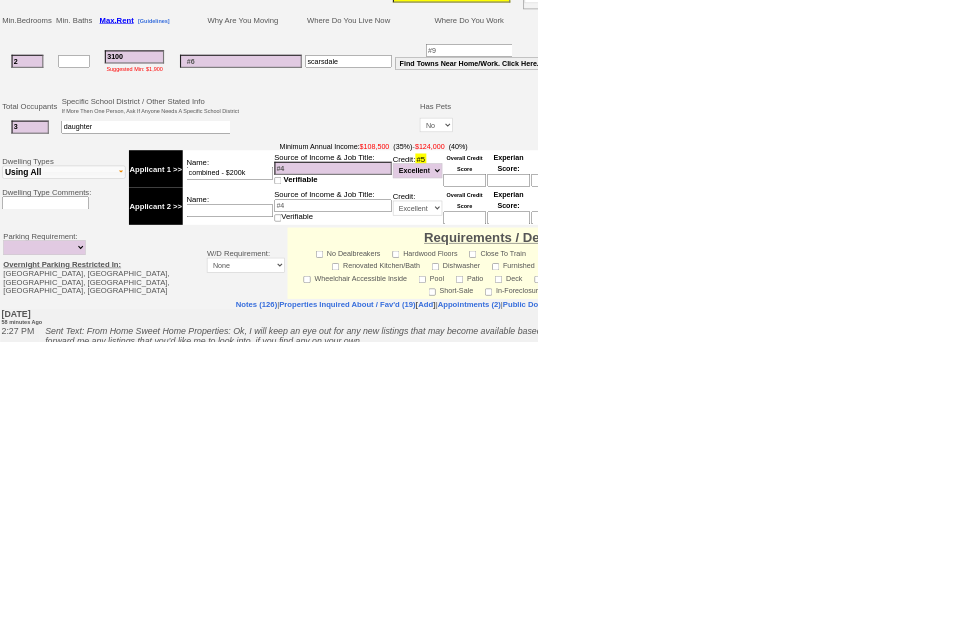 click on "Save And Remain Open" at bounding box center [235, 967] 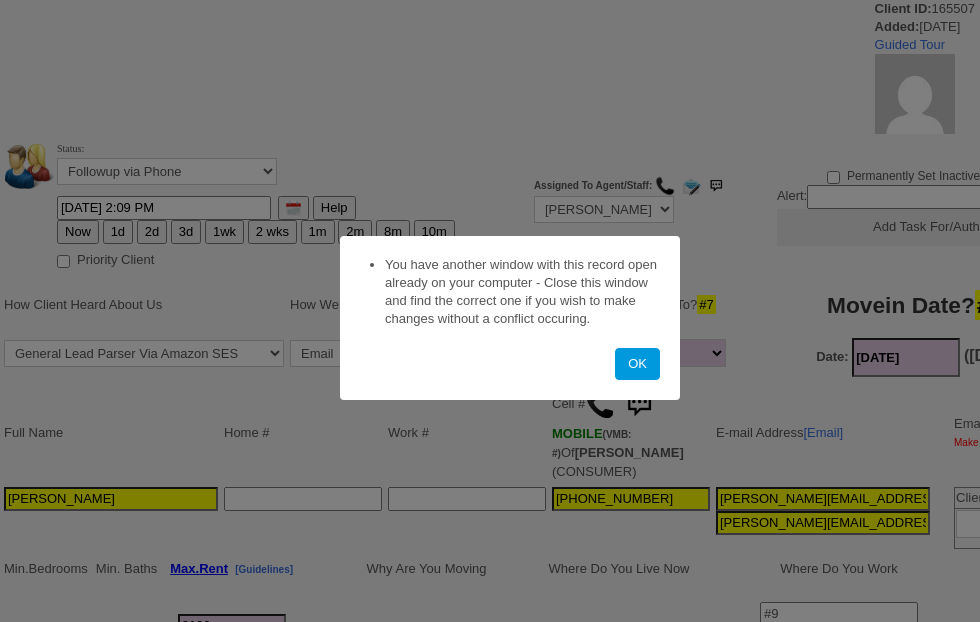 scroll, scrollTop: 0, scrollLeft: 0, axis: both 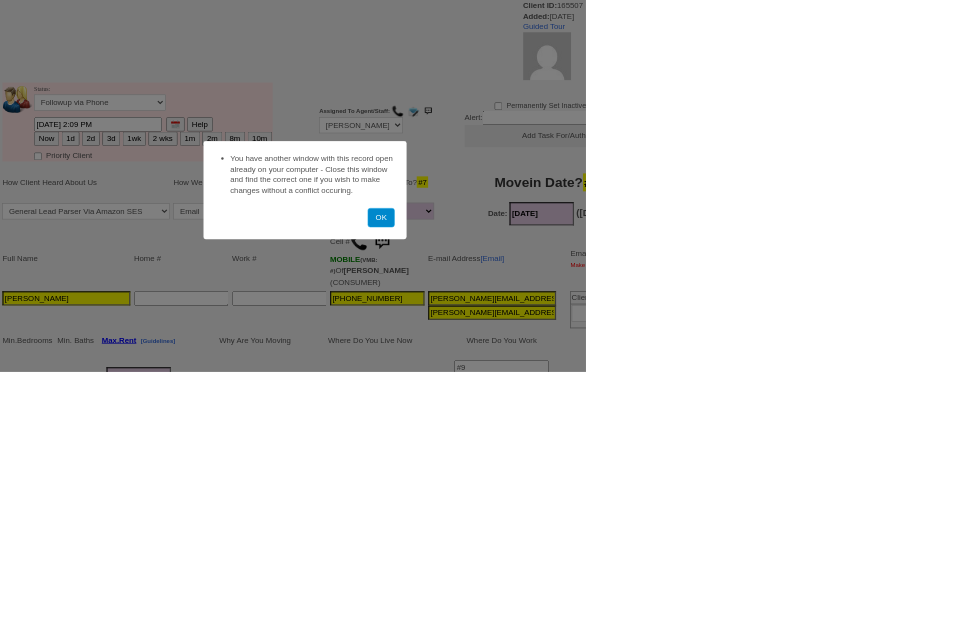 click on "OK" at bounding box center (637, 364) 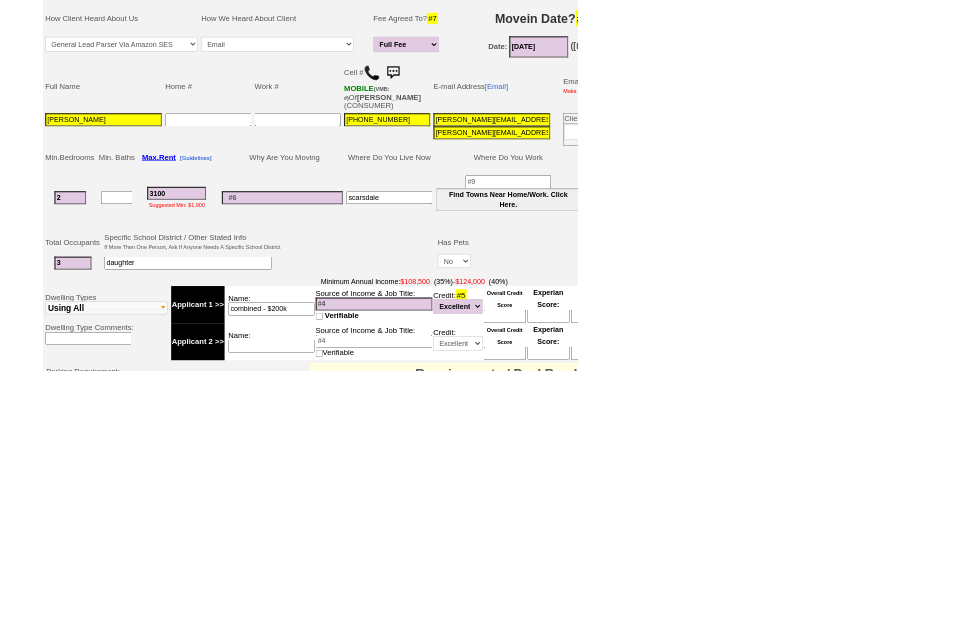 scroll, scrollTop: 502, scrollLeft: 0, axis: vertical 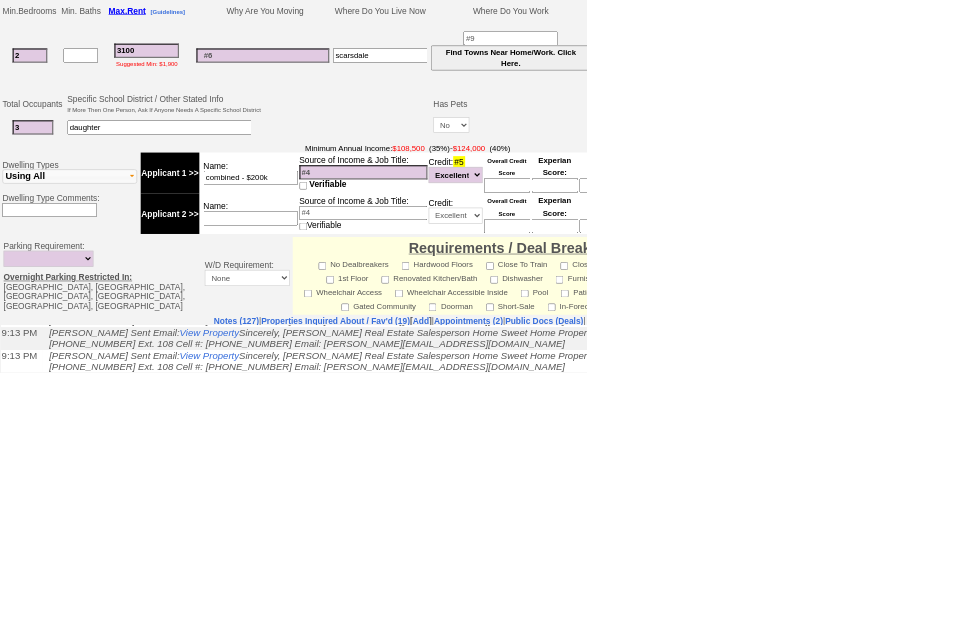 click on "Matching Properties
(22)" at bounding box center [828, 948] 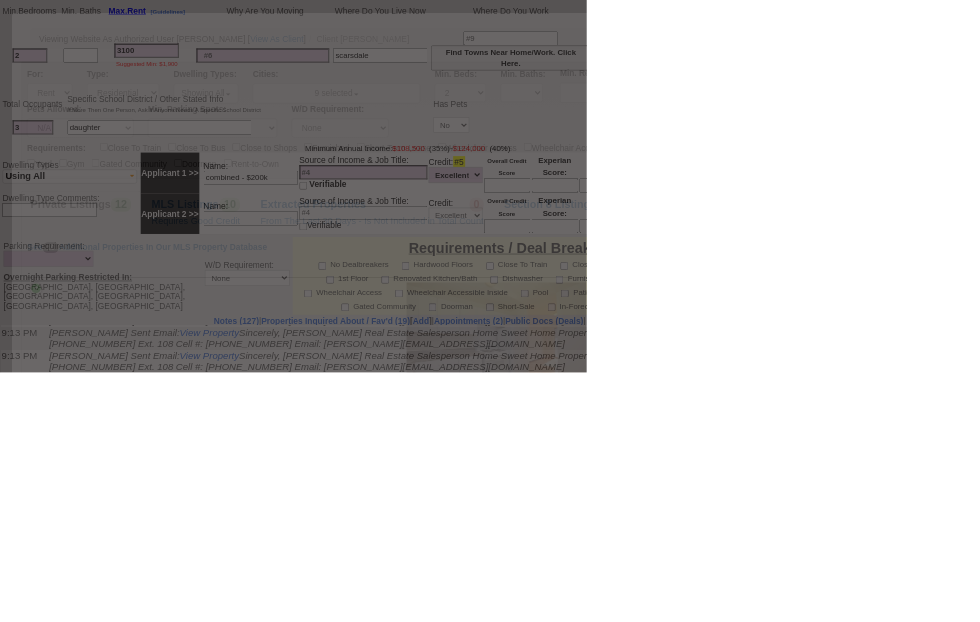 scroll, scrollTop: 0, scrollLeft: 0, axis: both 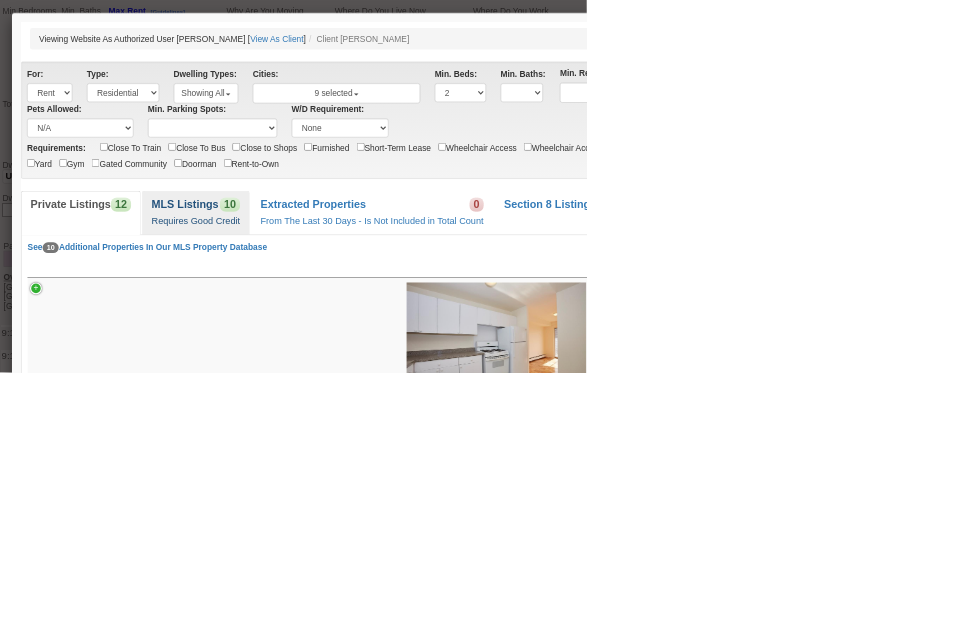 click on "Requires Good
Credit" at bounding box center [312, 352] 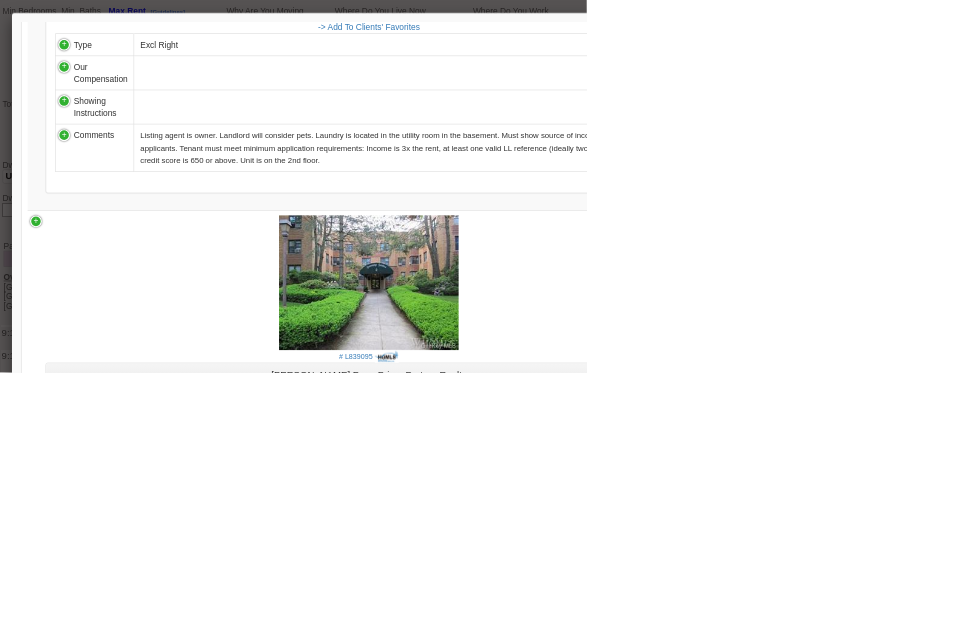 scroll, scrollTop: 1034, scrollLeft: 0, axis: vertical 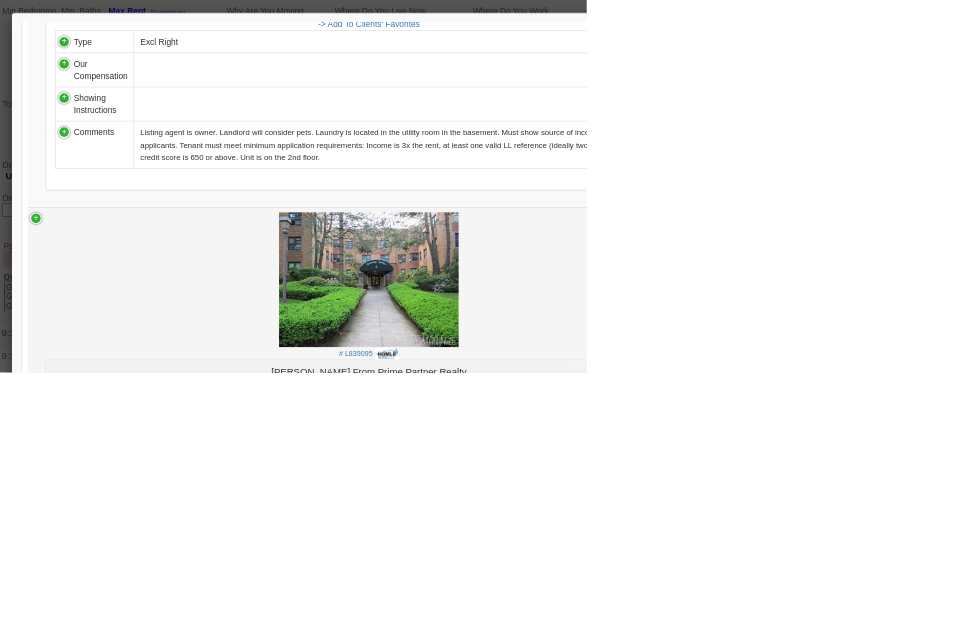 click at bounding box center (601, 451) 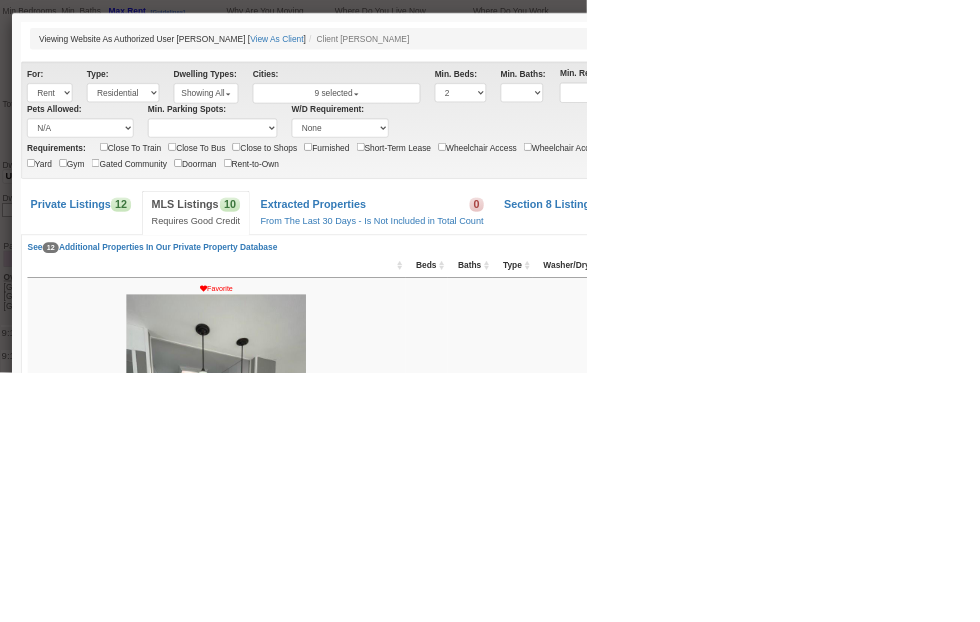 scroll, scrollTop: 0, scrollLeft: 0, axis: both 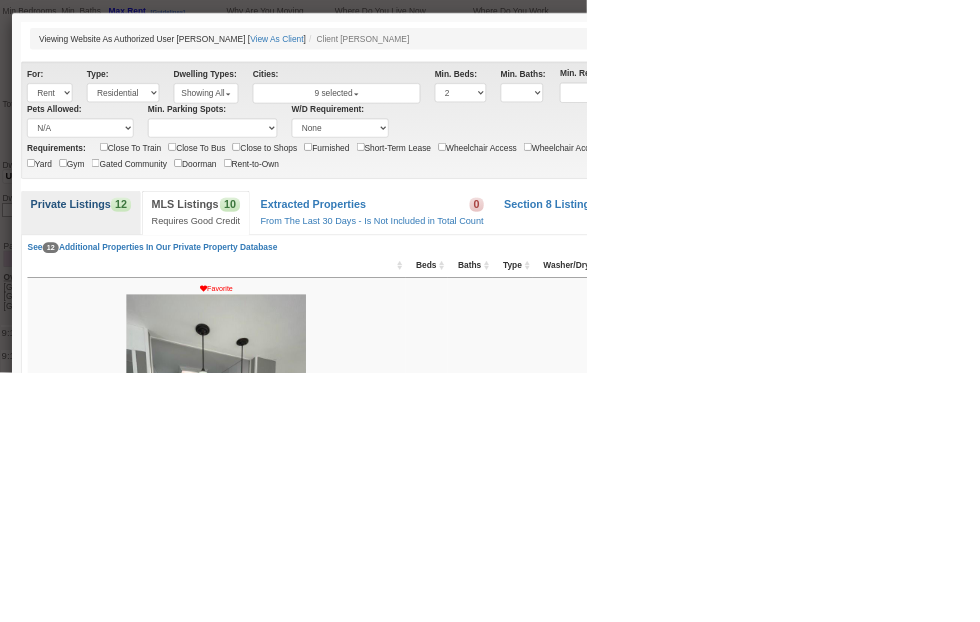 click on "Private
Listings   12" at bounding box center [120, 339] 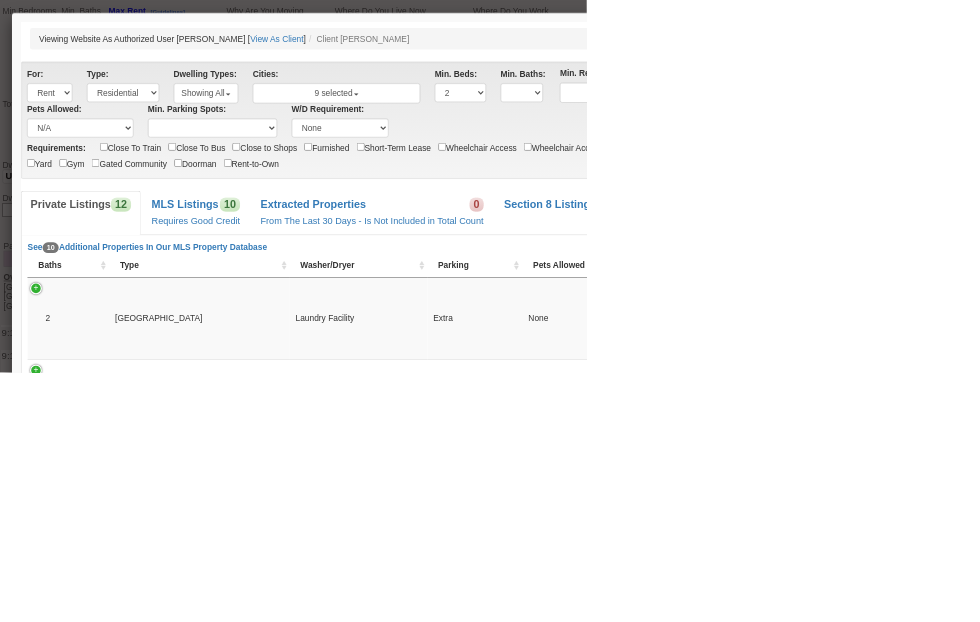 scroll, scrollTop: 0, scrollLeft: 0, axis: both 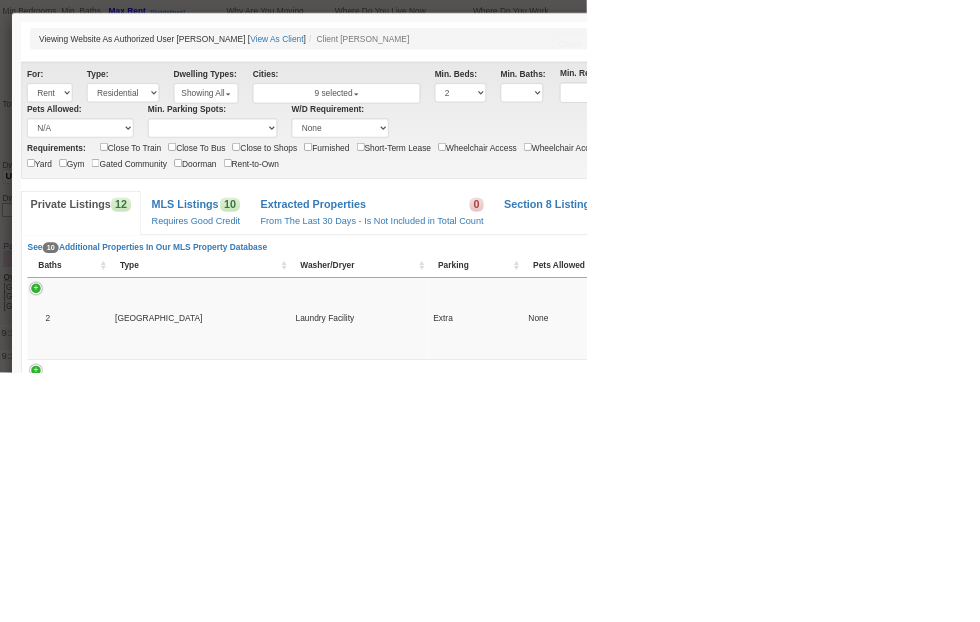 click at bounding box center (1617, 21) 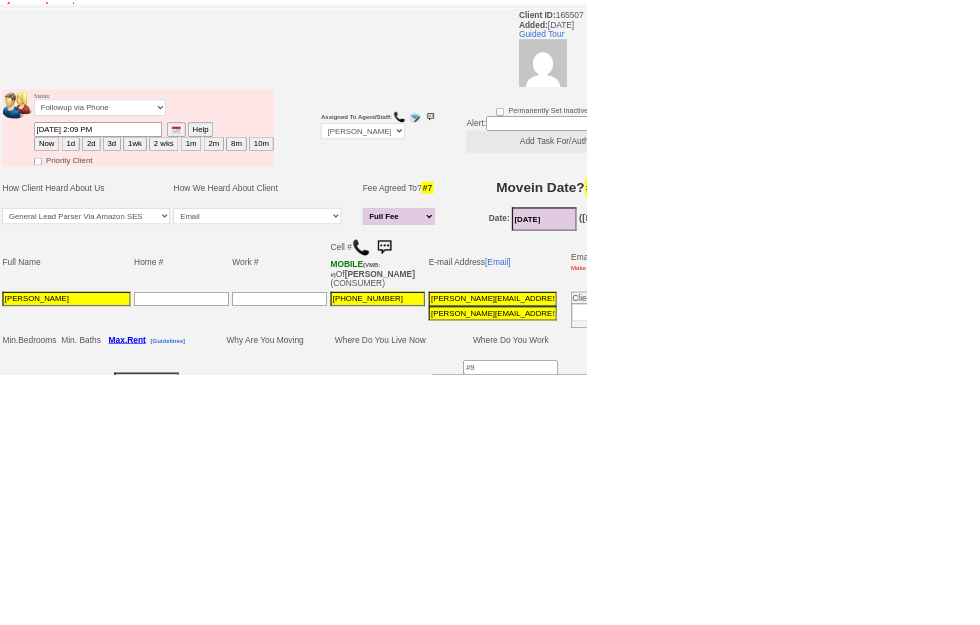 scroll, scrollTop: 0, scrollLeft: 0, axis: both 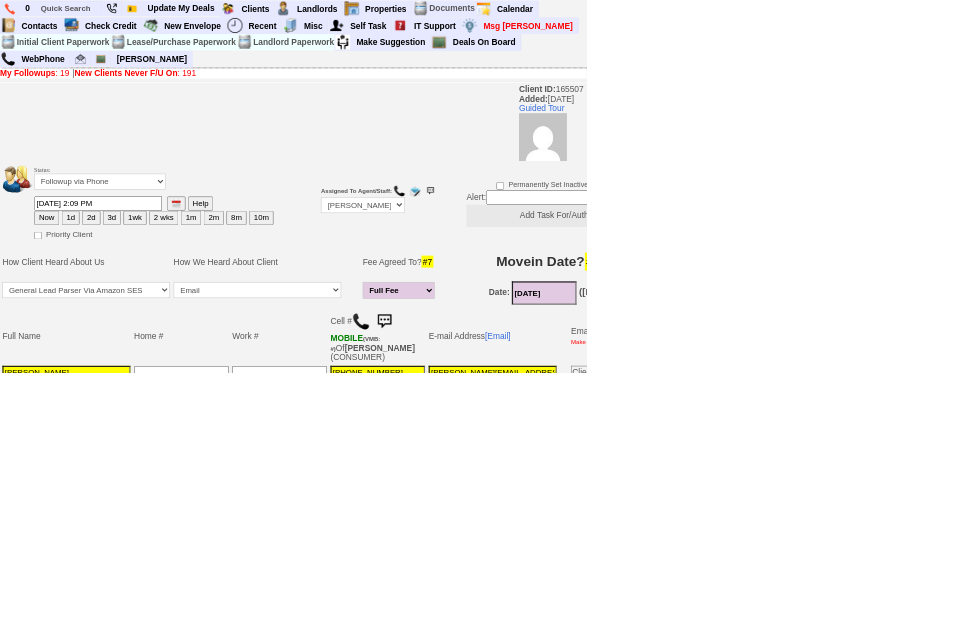 click on "Full Name
Home #
Work #
Cell #    MOBILE  (VMB: #)  Of  URENA EDWARD  (CONSUMER)
E-mail Address  [Email]
Email Updates To Make Sure To Set Towns, Price, Etc. Does Not
Factor In Fee Agreed To.
Edward Urena
347-321-5854" at bounding box center (749, 594) 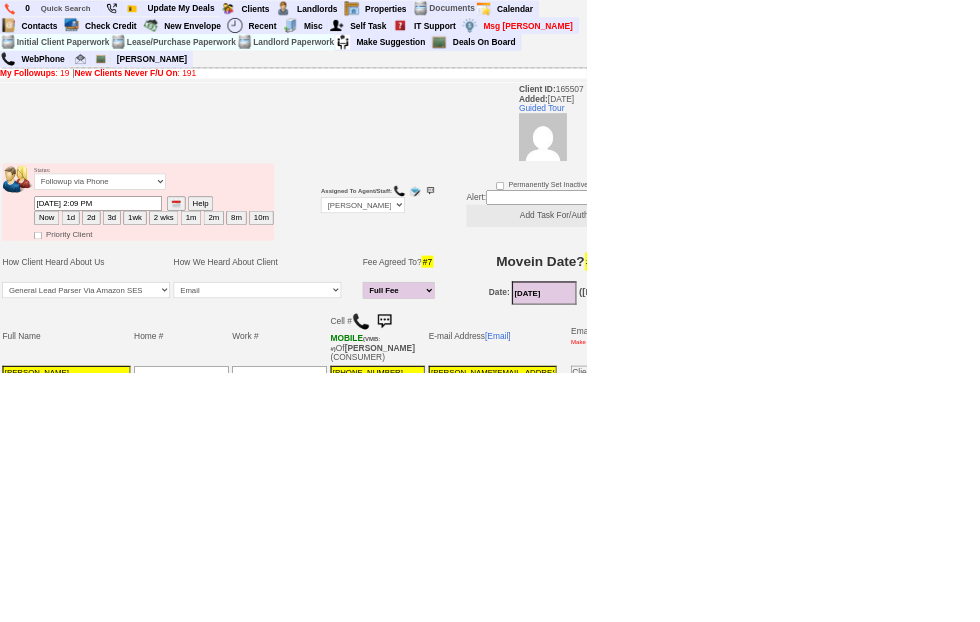click on "Bronxville, Tuckahoe, Eastchester, Greenburgh, White Plains, West Harrison, Purchase, North White Plains, Valhalla" at bounding box center (1174, 765) 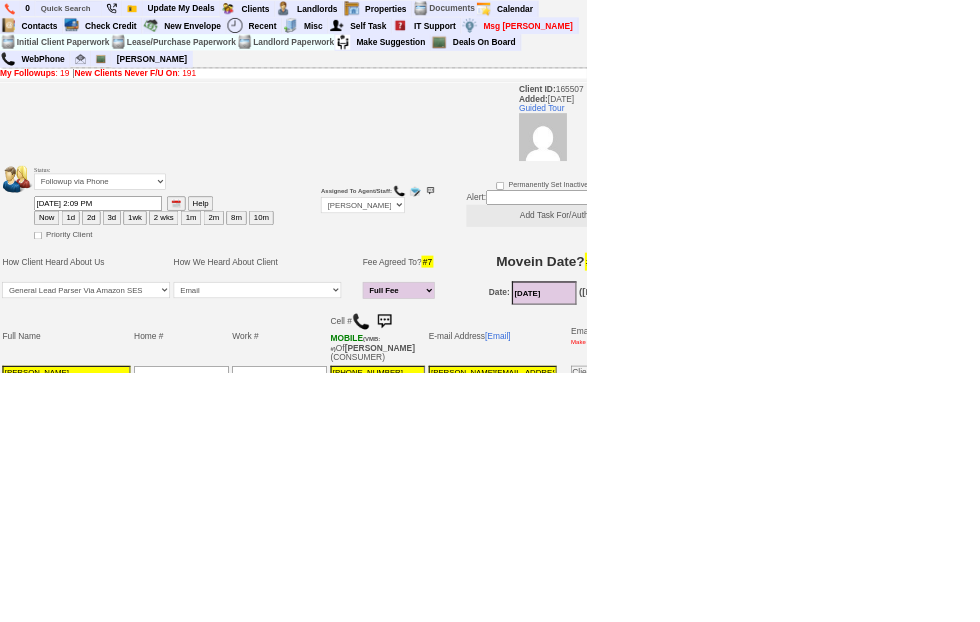 click at bounding box center [1144, 812] 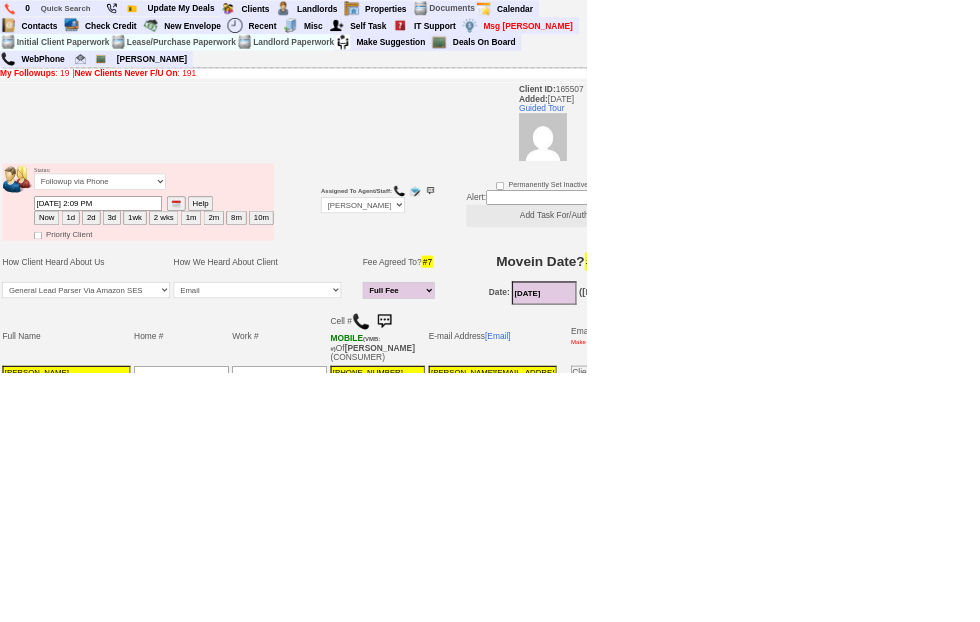 type on "harr" 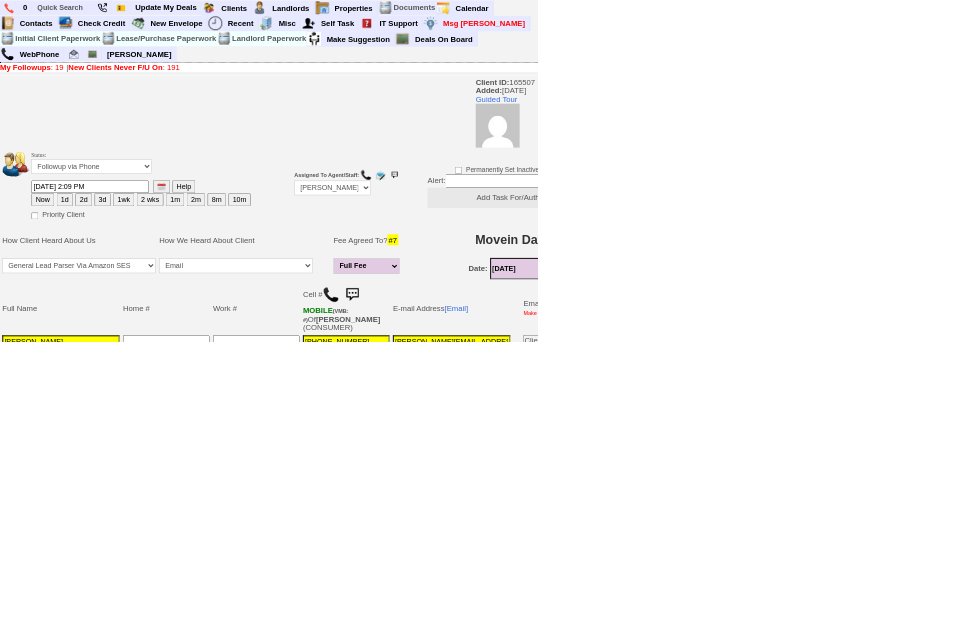 click on "Full Name
Home #
Work #
Cell #    MOBILE  (VMB: #)  Of  URENA EDWARD  (CONSUMER)
E-mail Address  [Email]
Email Updates To Make Sure To Set Towns, Price, Etc. Does Not
Factor In Fee Agreed To.
Edward Urena
347-321-5854" at bounding box center (822, 594) 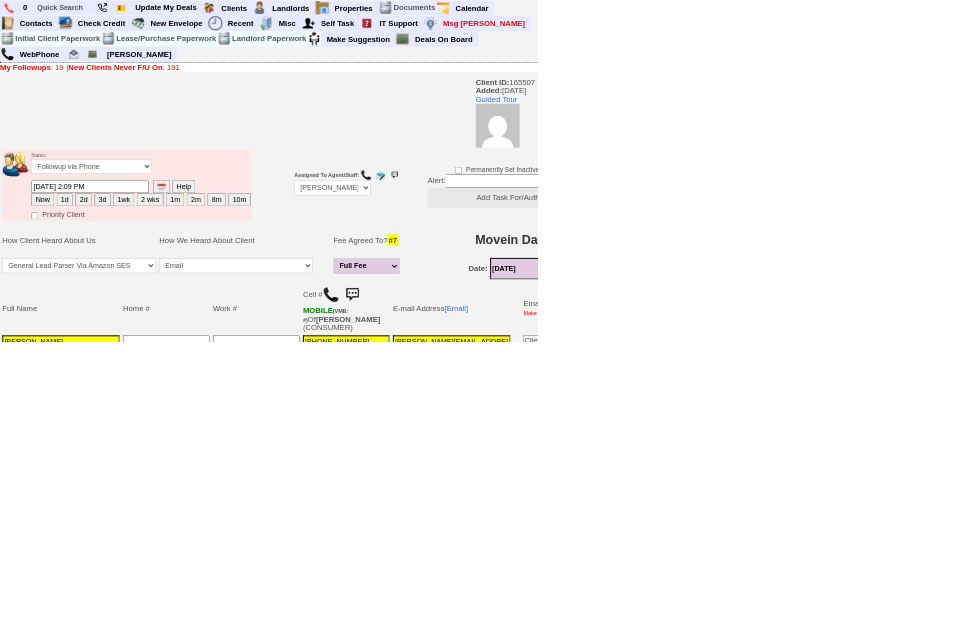 click on "Harrison, Bronxville, Tuckahoe, Eastchester, Greenburgh, White Plains, West Harrison, Purchase, North White Plains, Valhalla" at bounding box center (1177, 766) 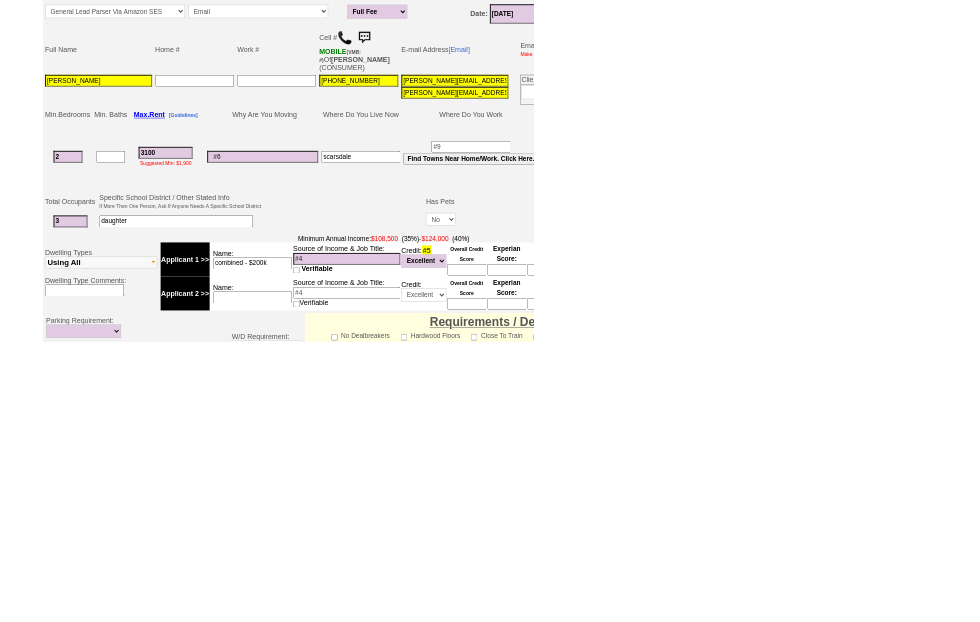 scroll, scrollTop: 572, scrollLeft: 0, axis: vertical 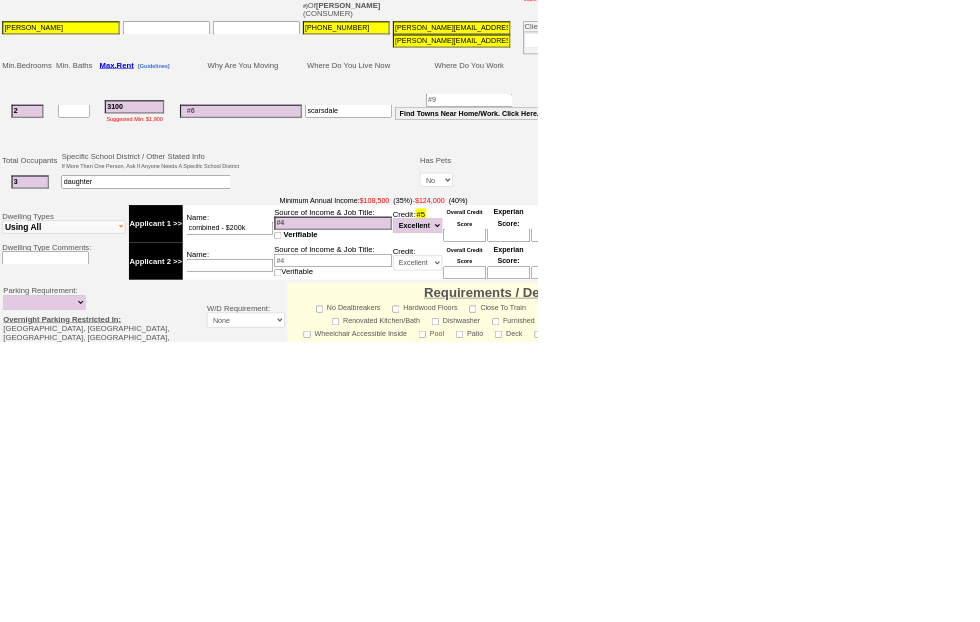 click on "Scarsdale" at bounding box center (1090, 255) 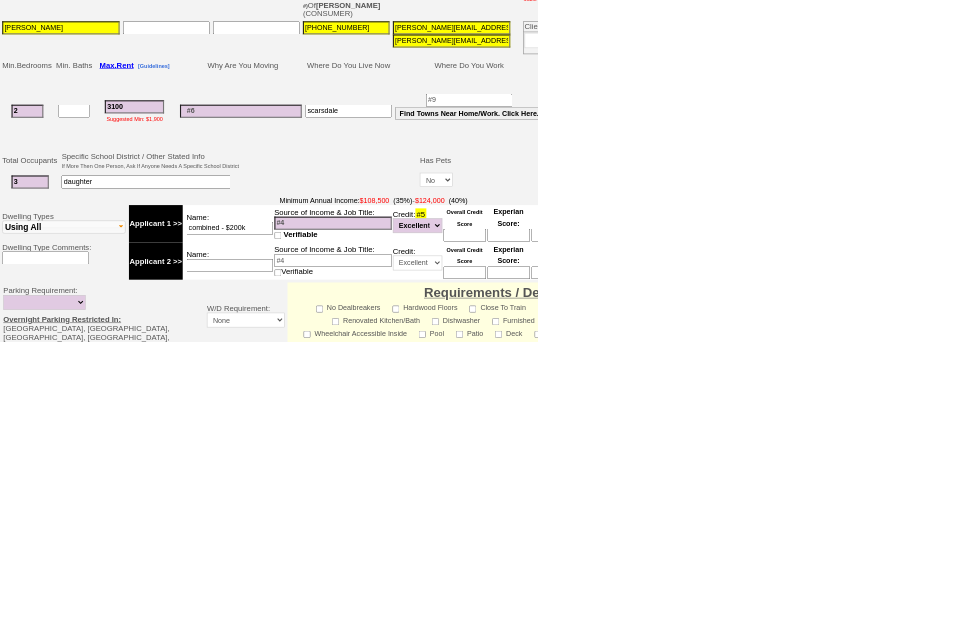 click on "Scarsdale" at bounding box center [1054, 259] 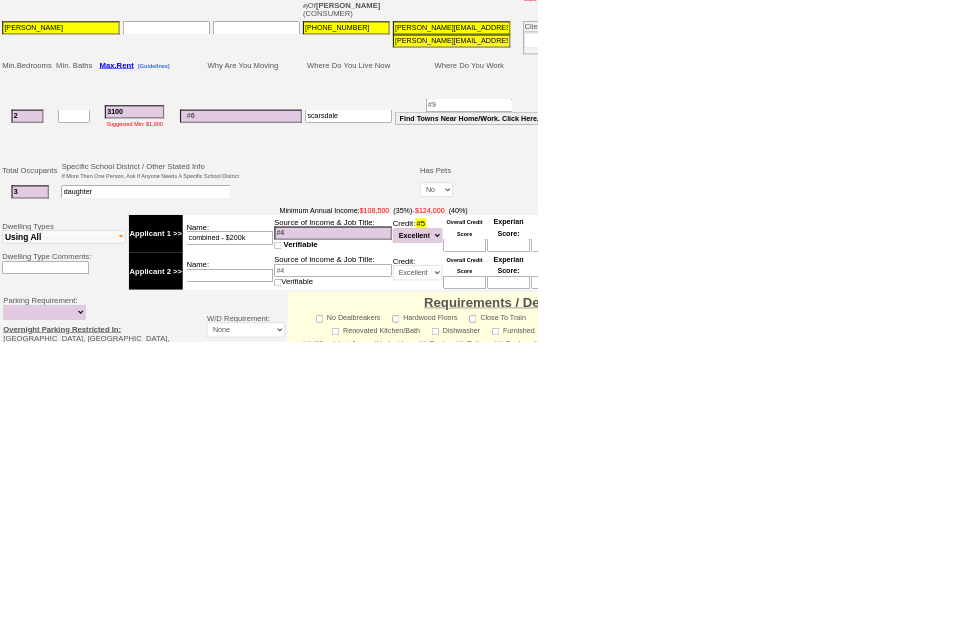 click on "Save And Remain Open" at bounding box center [235, 1085] 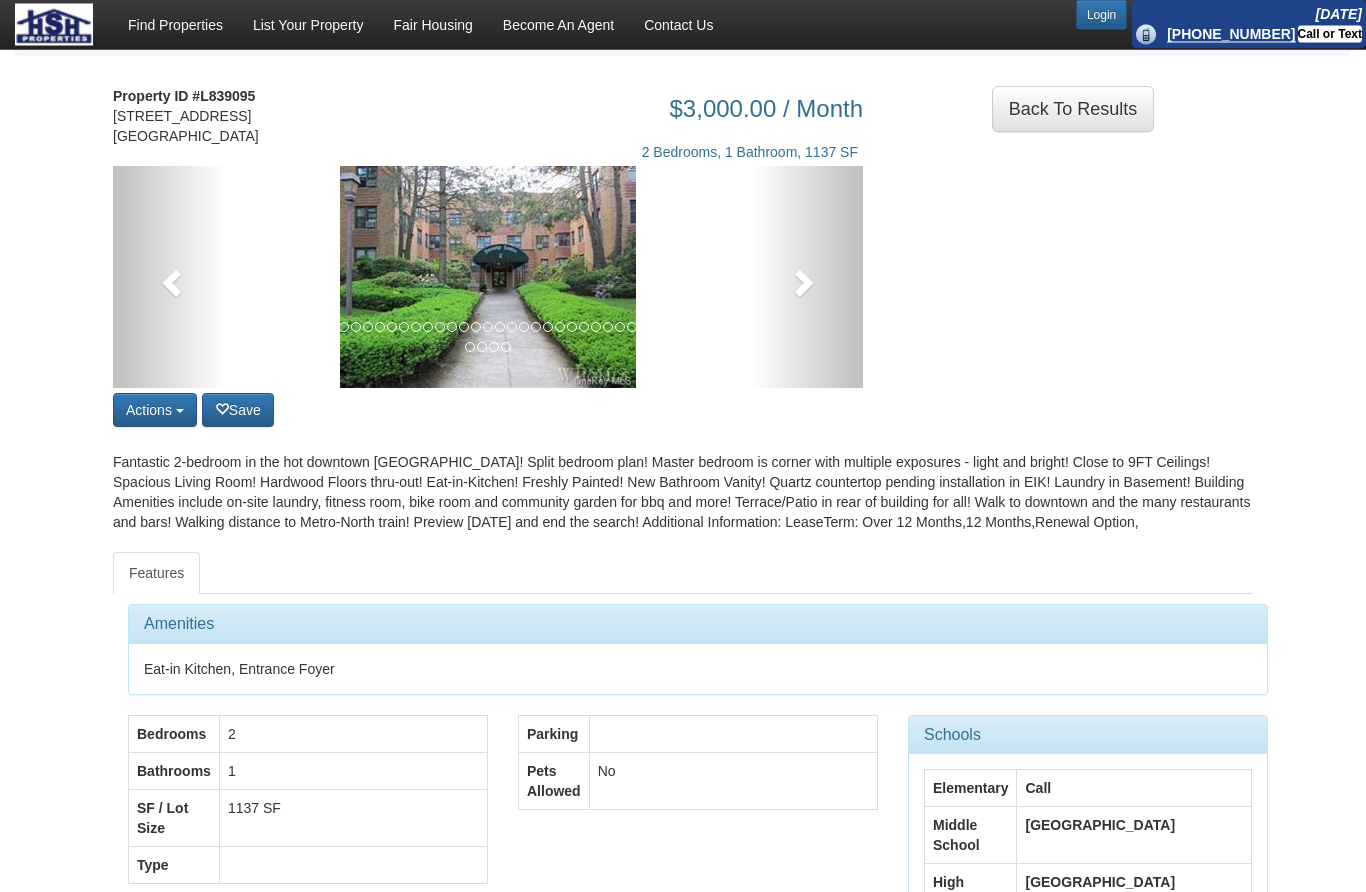 scroll, scrollTop: 3, scrollLeft: 0, axis: vertical 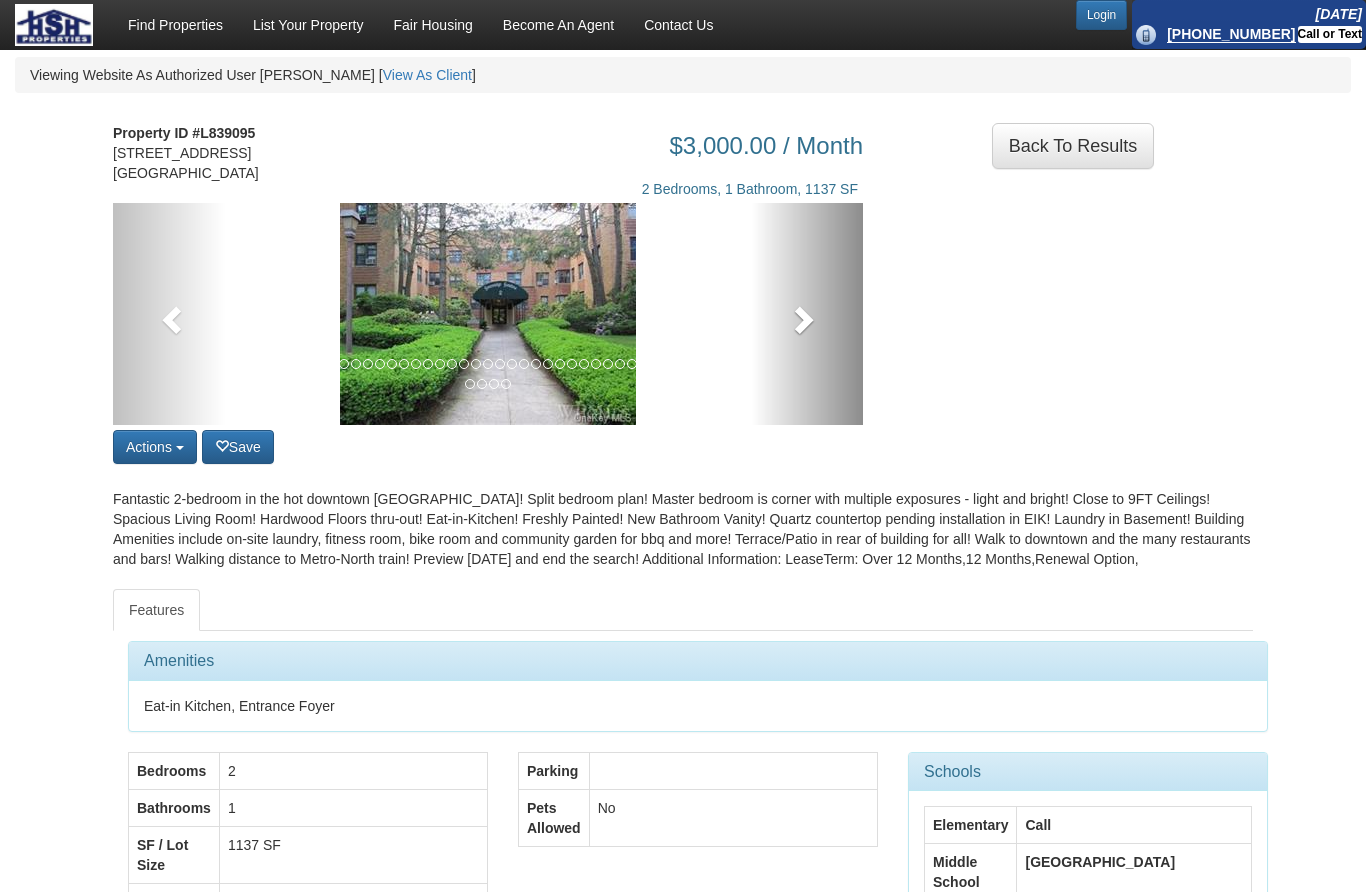 click at bounding box center [802, 319] 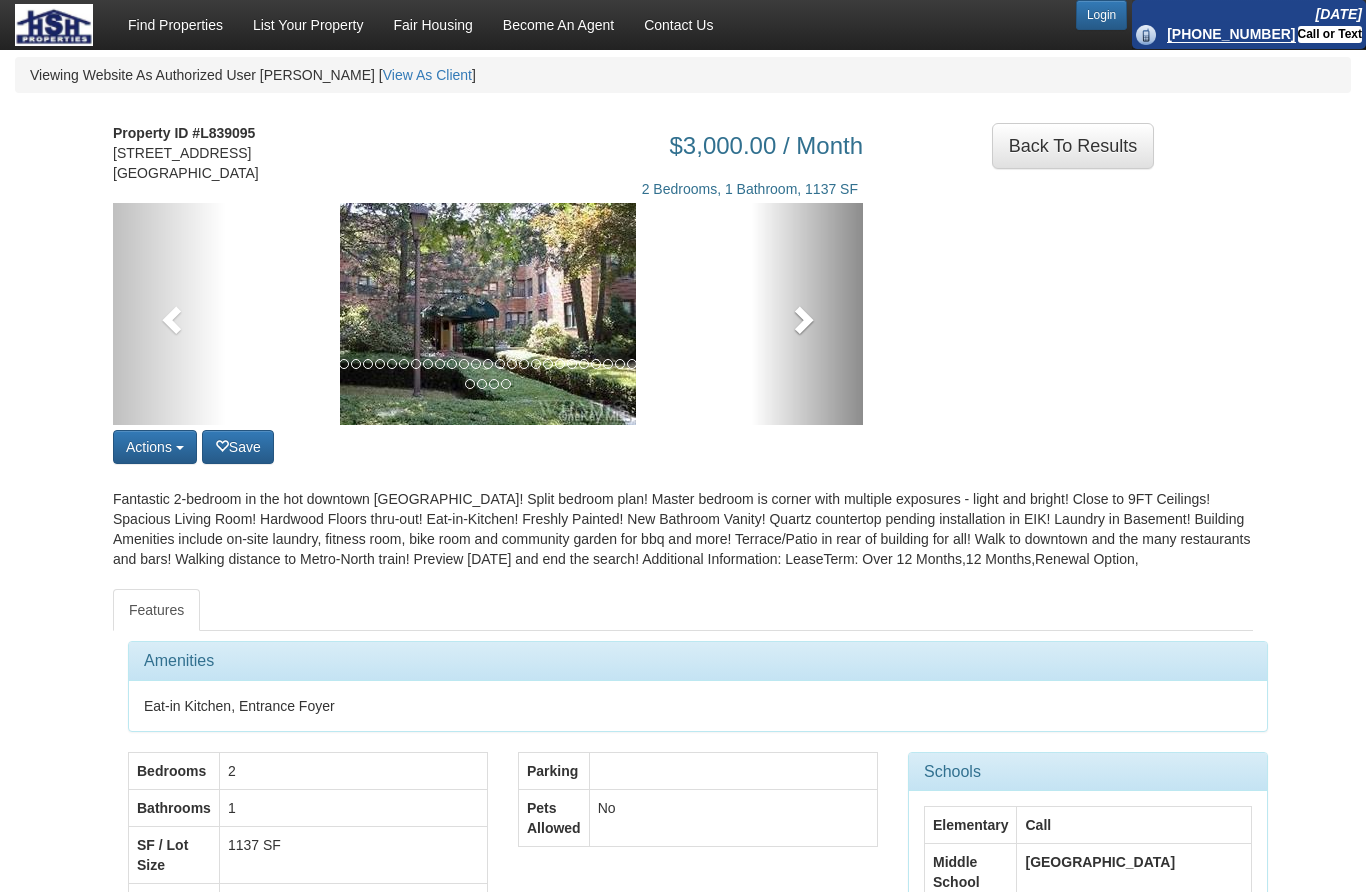 click at bounding box center (807, 314) 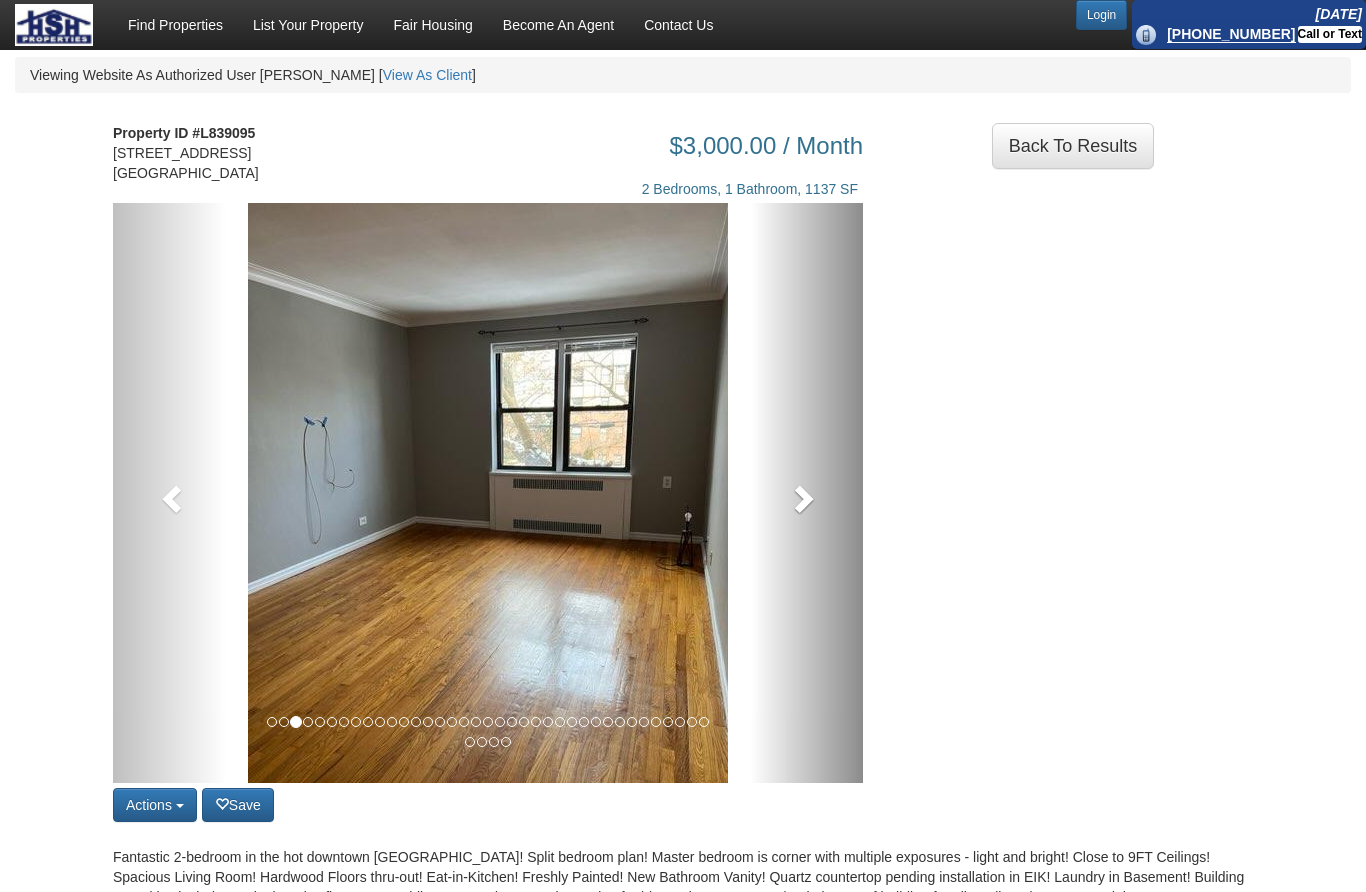 click at bounding box center [807, 493] 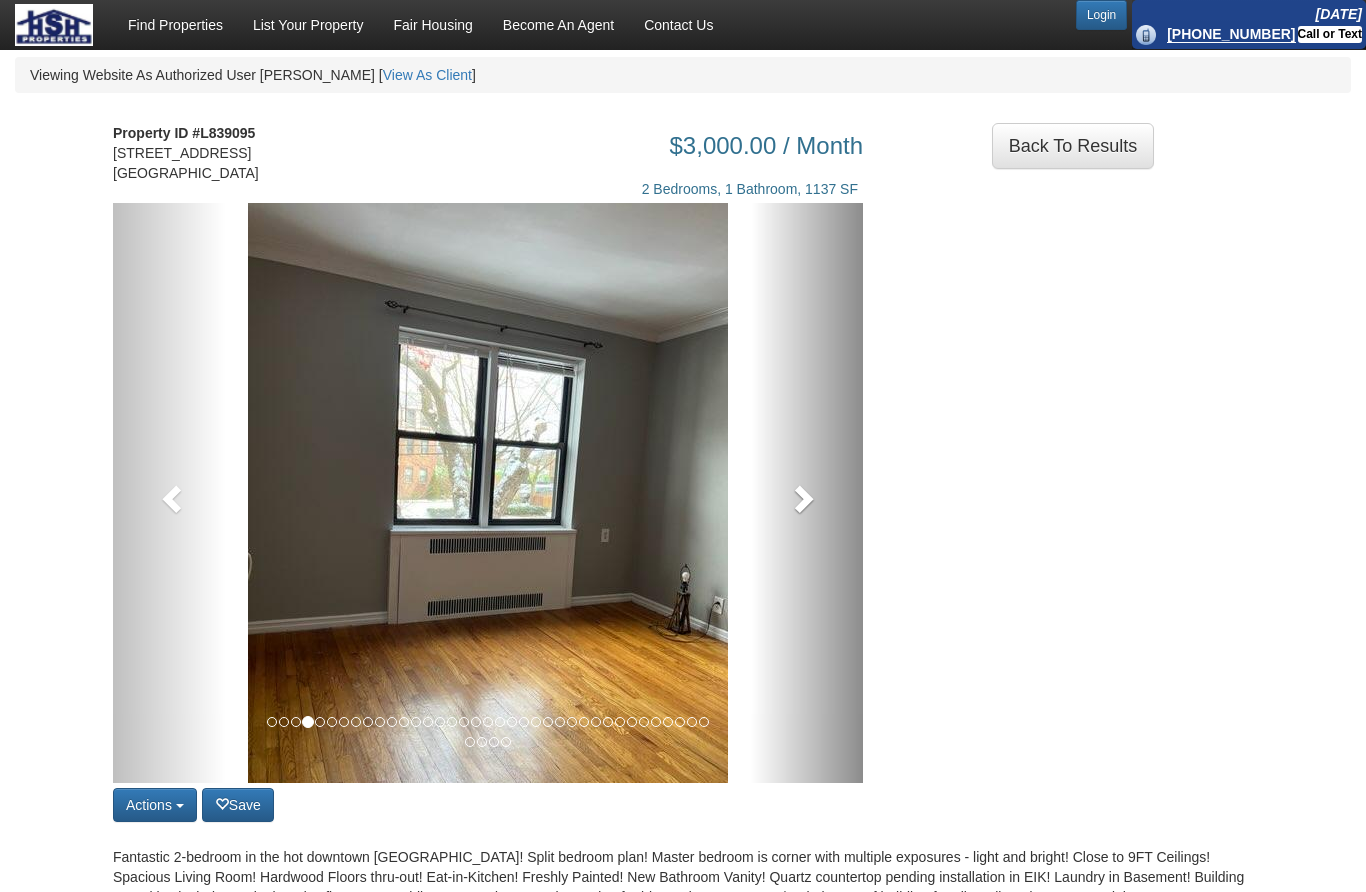 click at bounding box center [807, 493] 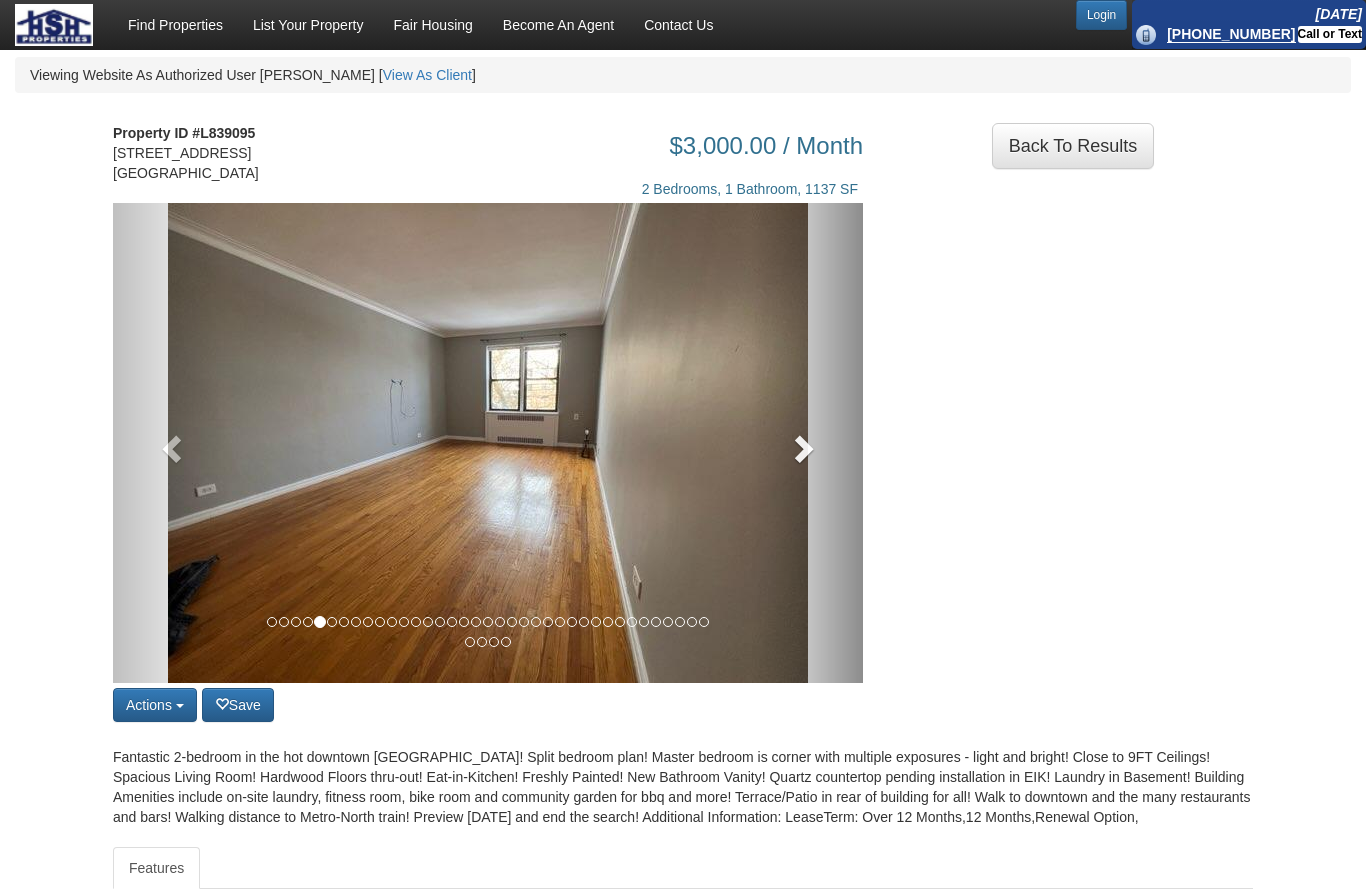 click at bounding box center (807, 443) 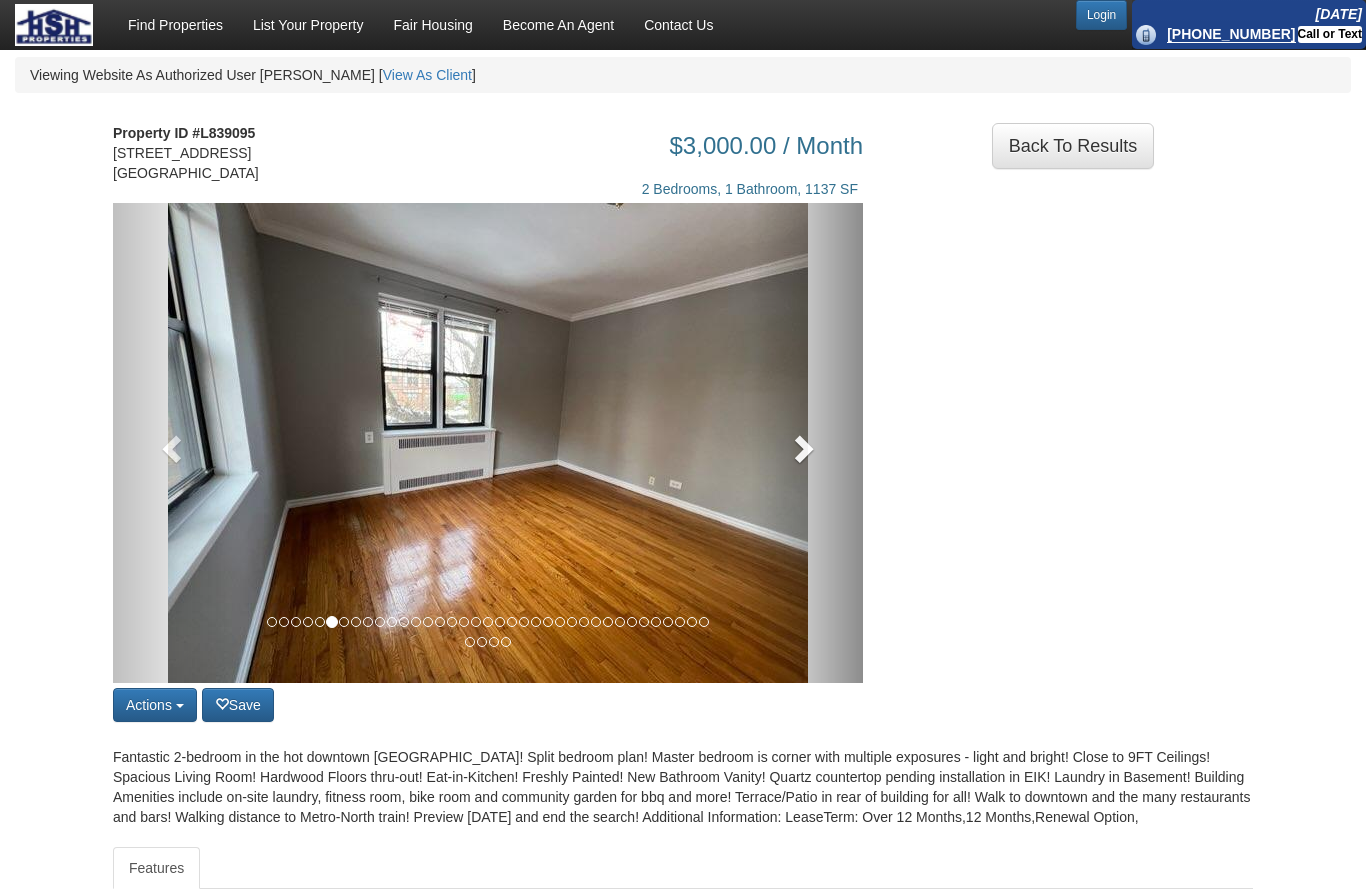 click at bounding box center (807, 443) 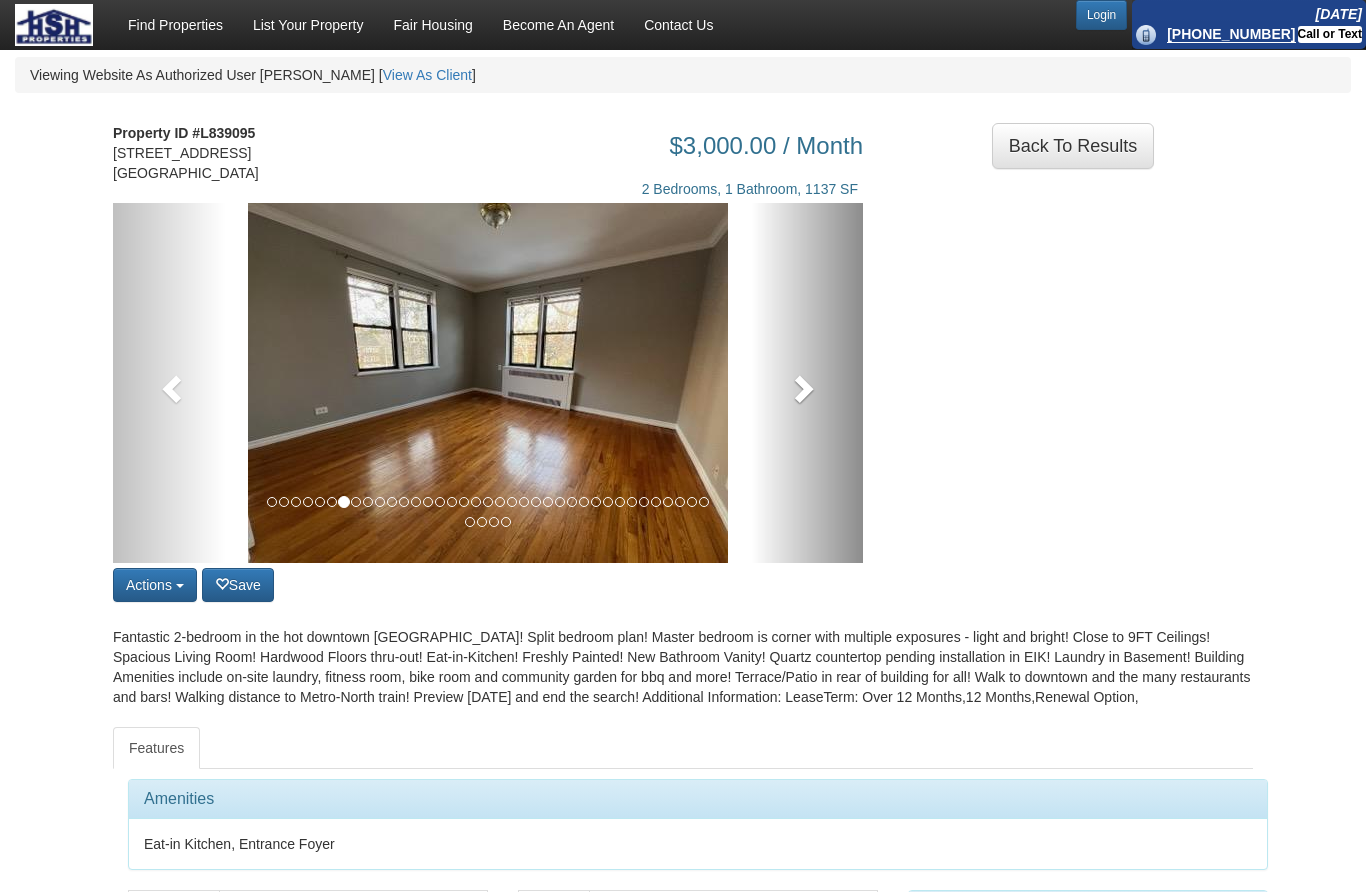click at bounding box center (807, 383) 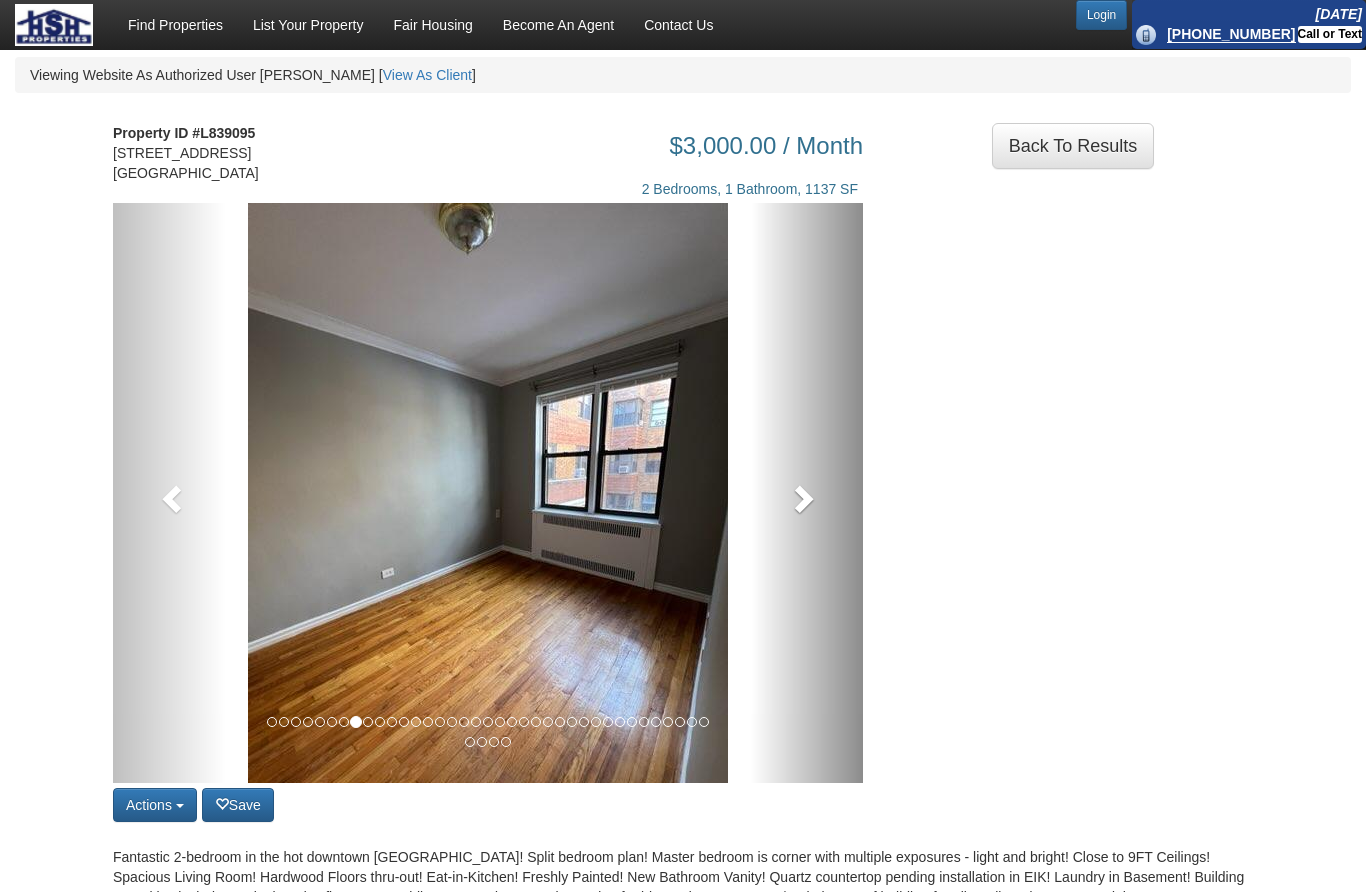 click at bounding box center (807, 493) 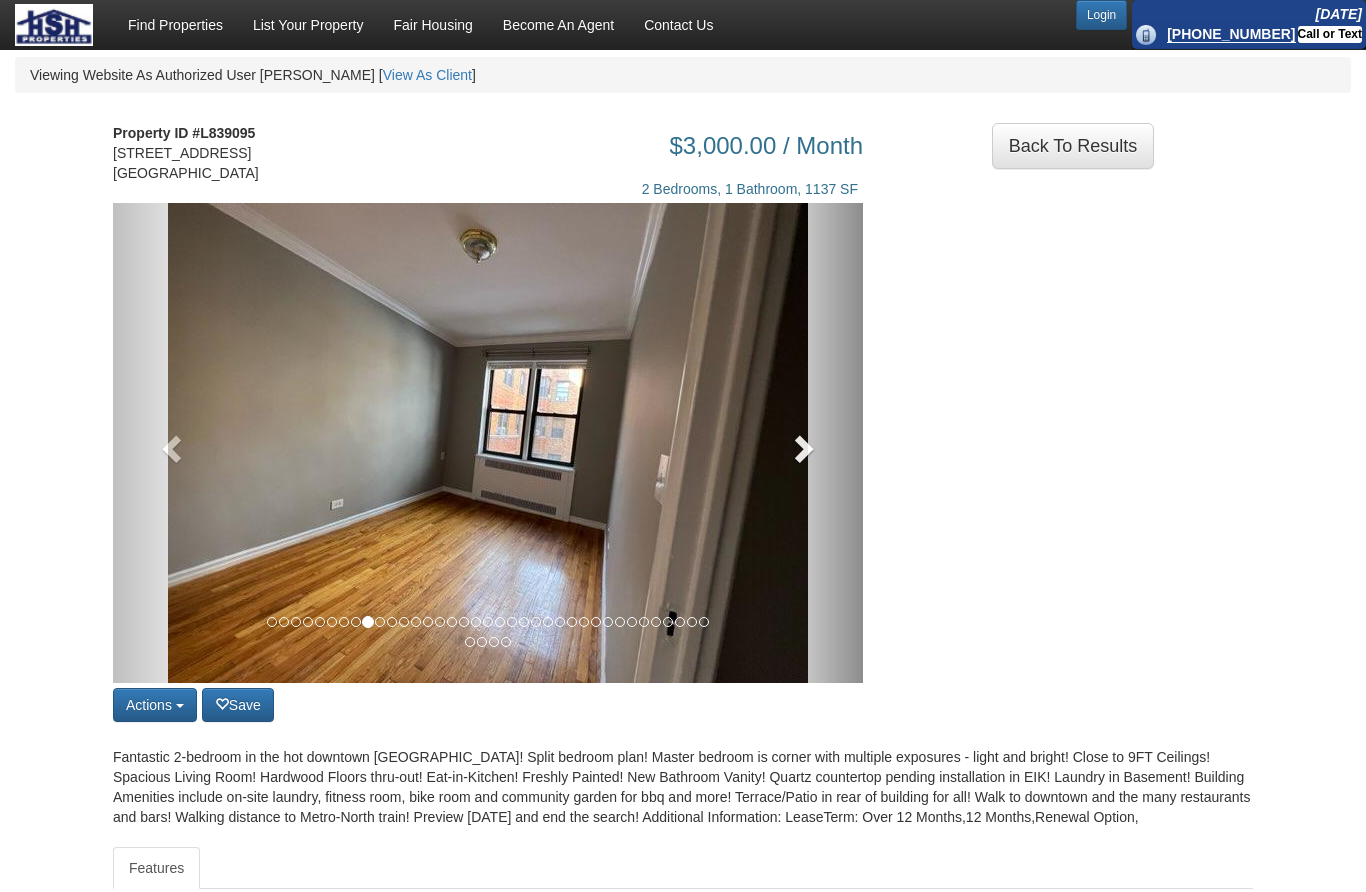 click at bounding box center (807, 443) 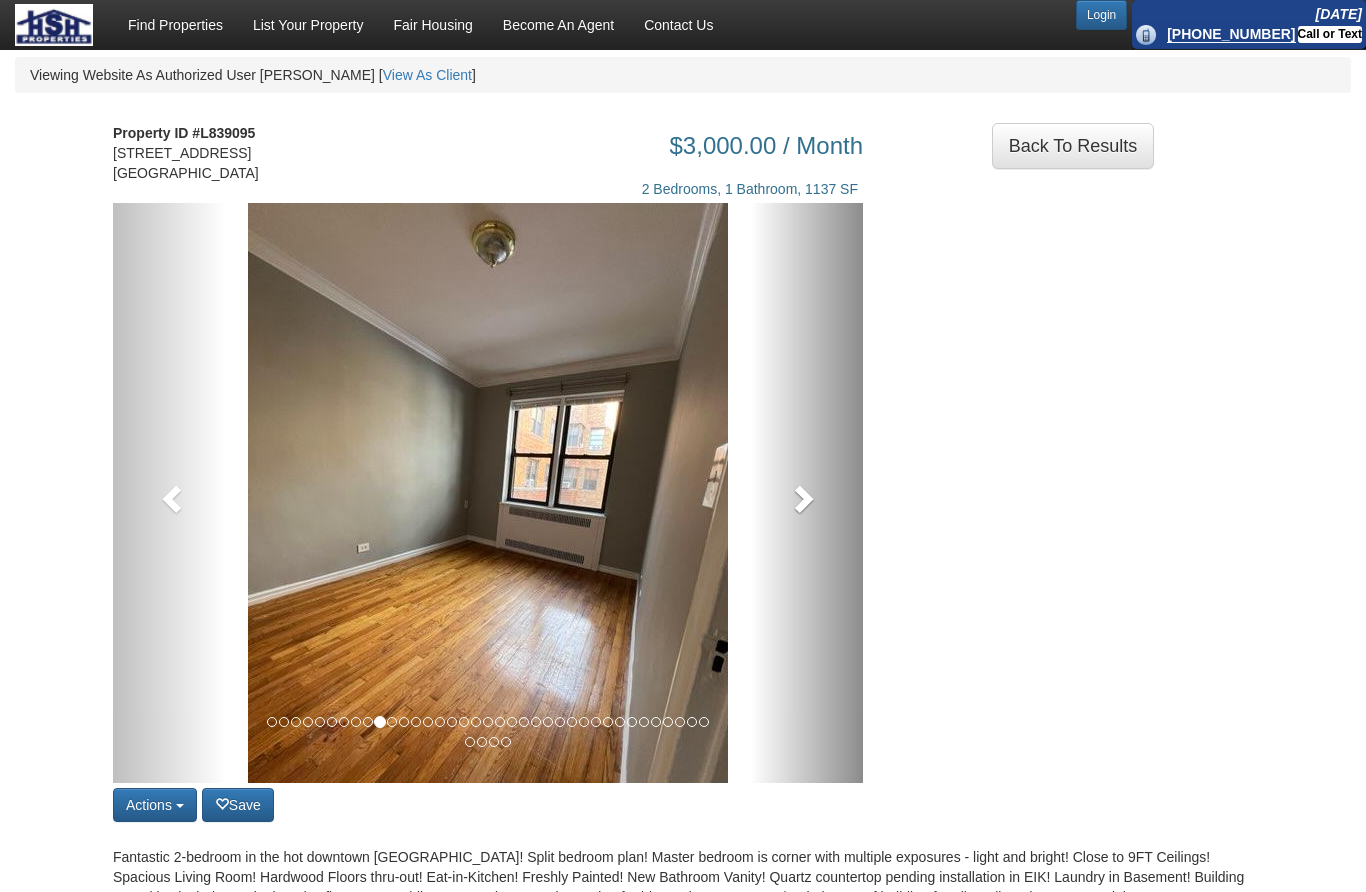 click at bounding box center (807, 493) 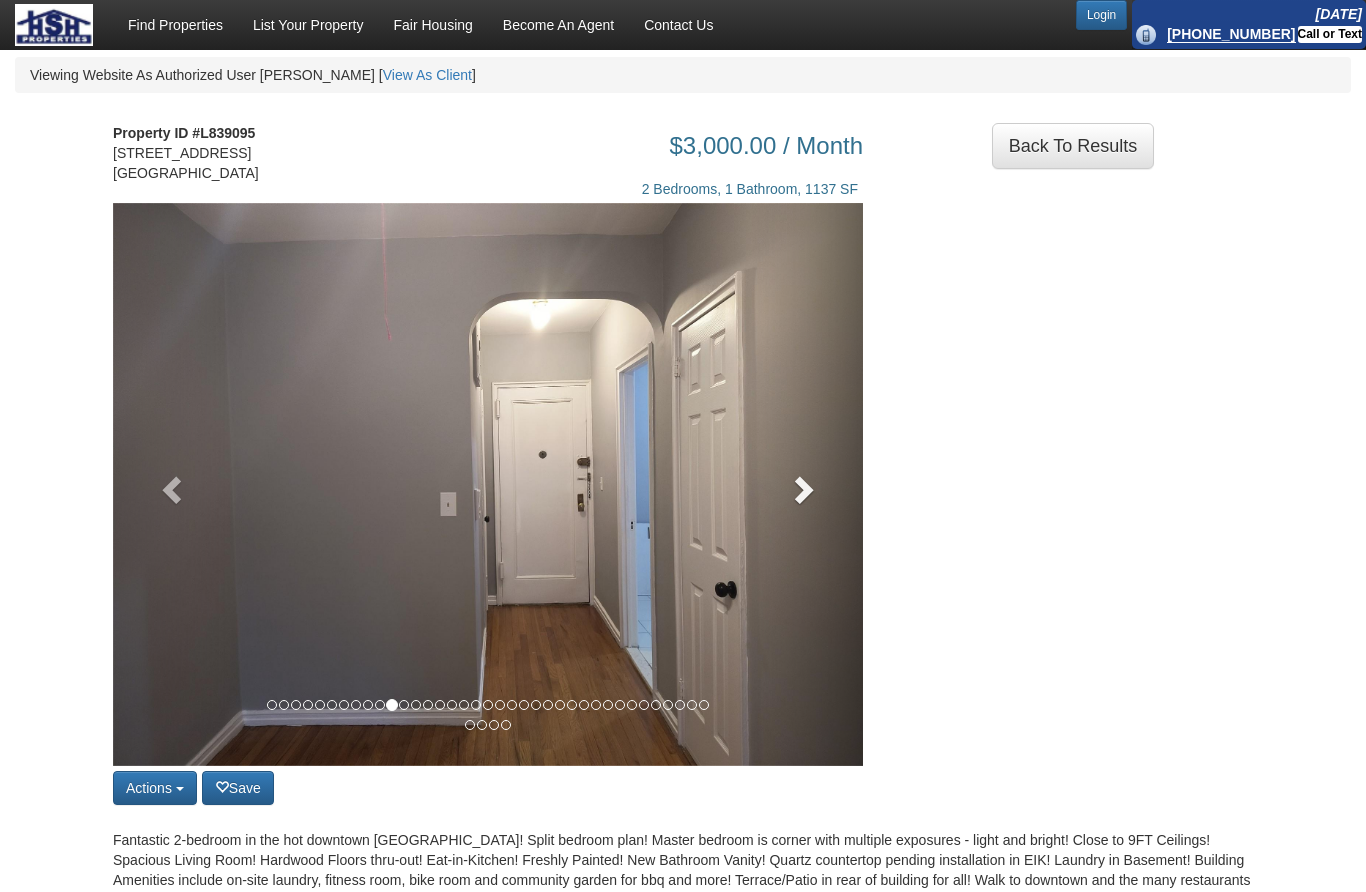 click at bounding box center [802, 489] 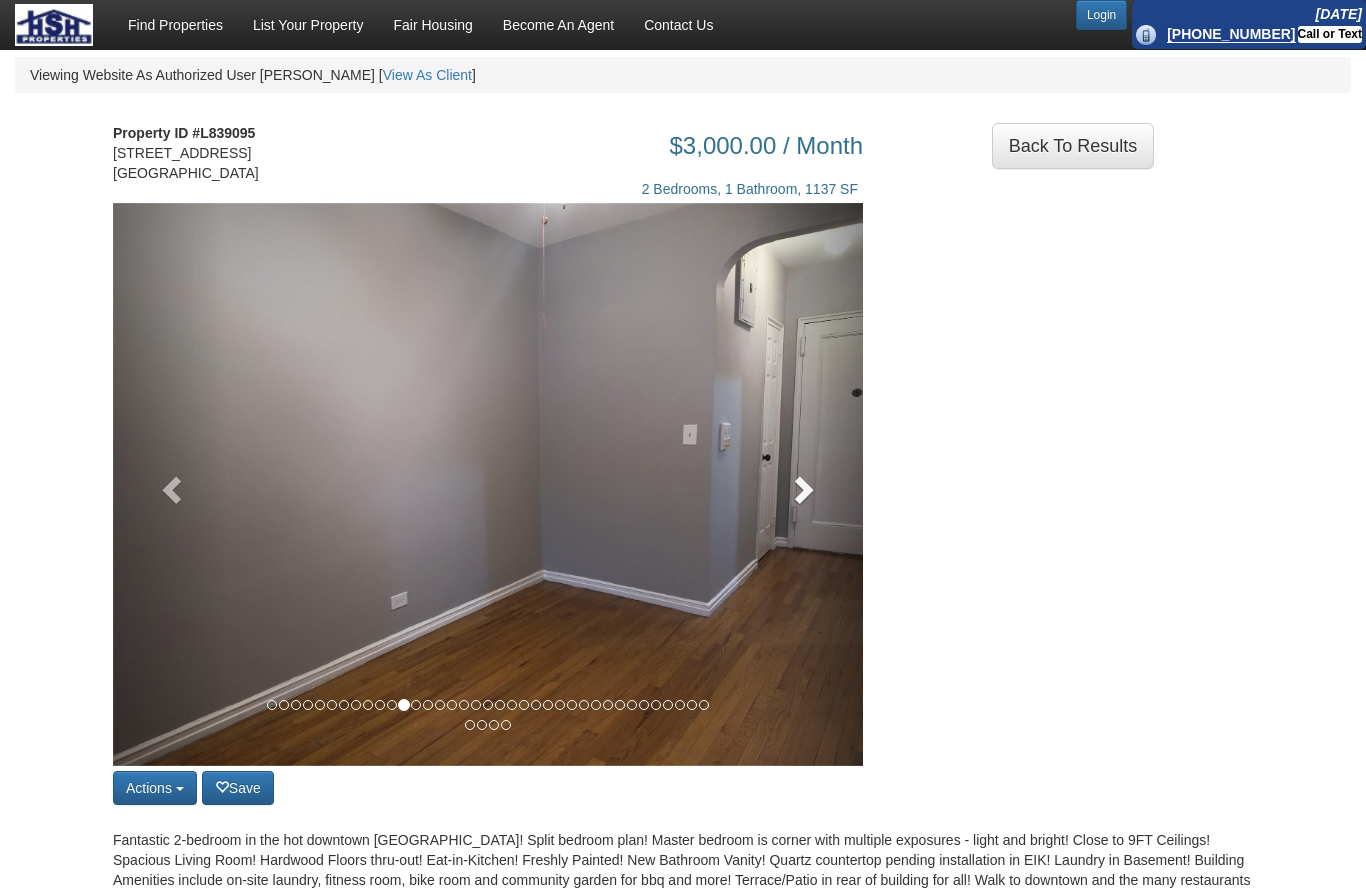 click at bounding box center [802, 489] 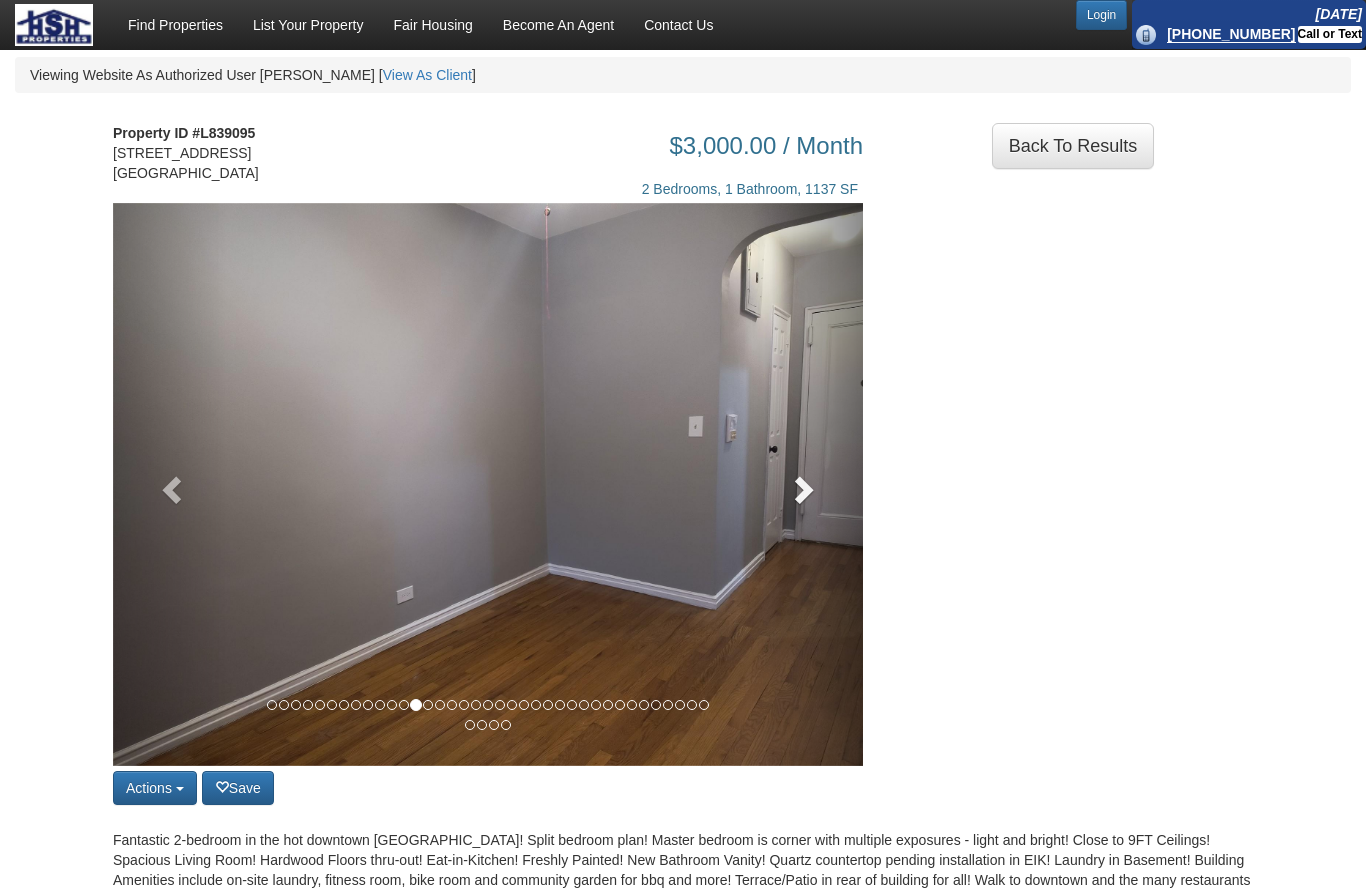 click at bounding box center [802, 489] 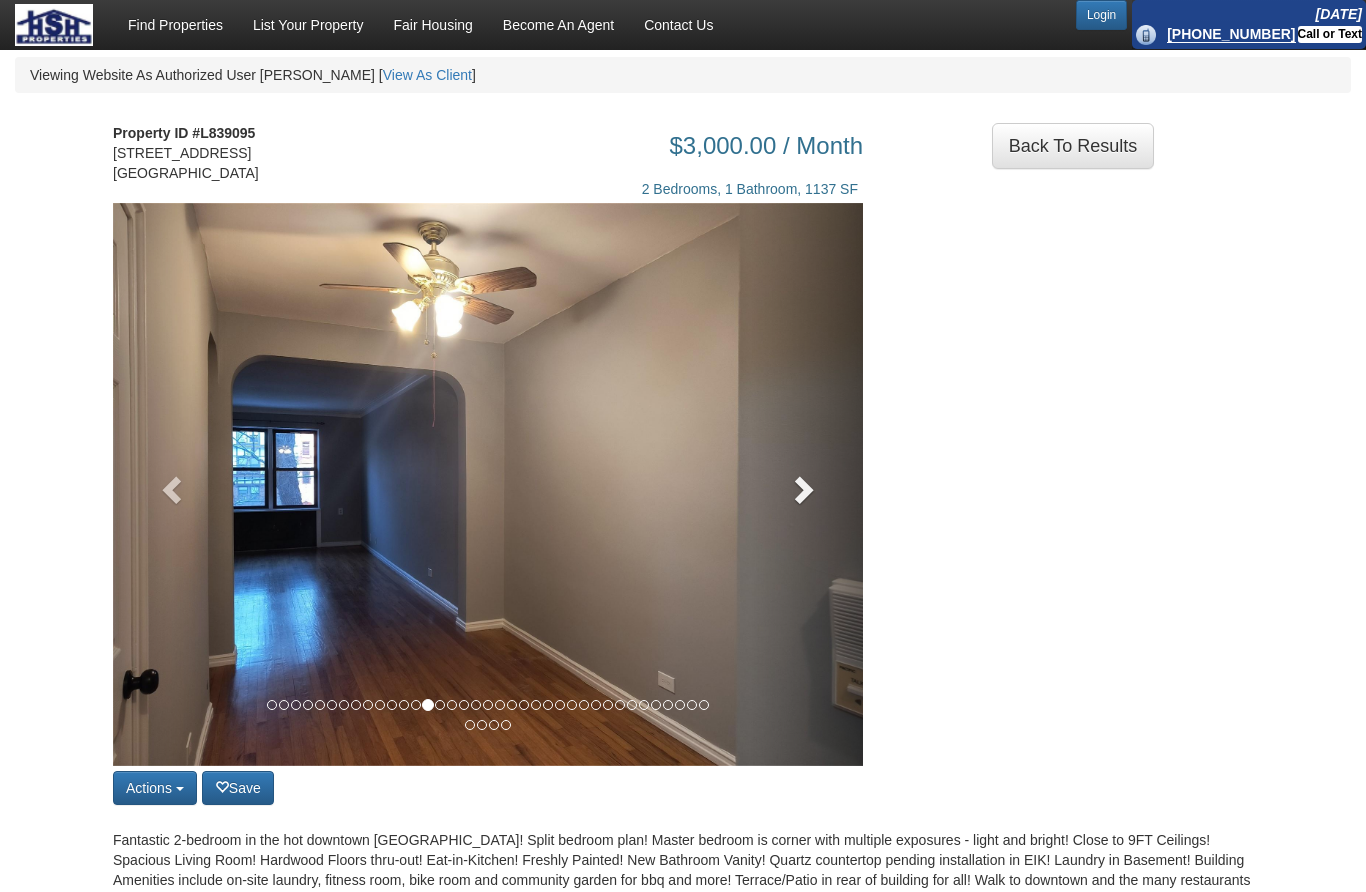 click at bounding box center (807, 484) 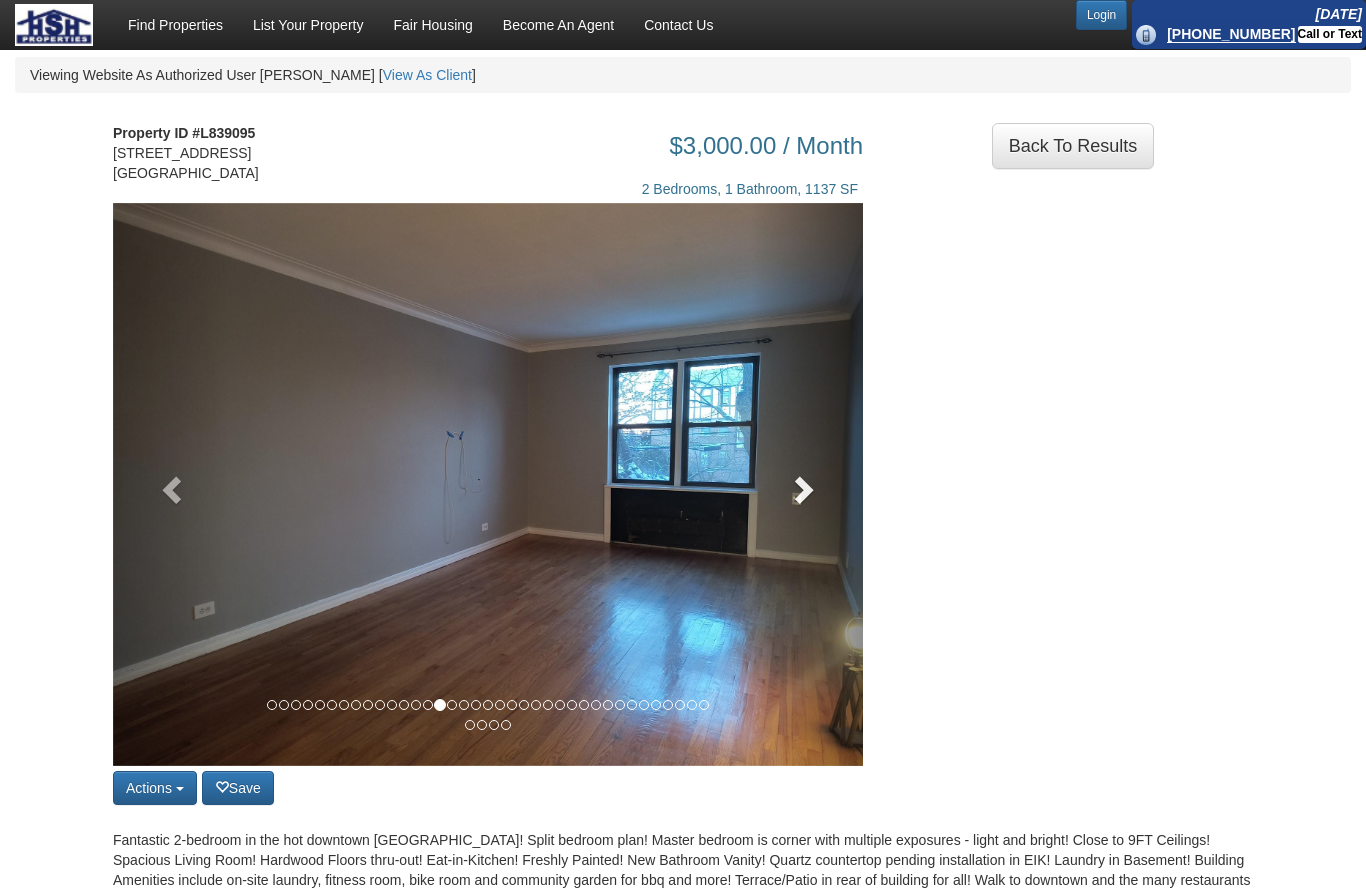 click at bounding box center [802, 489] 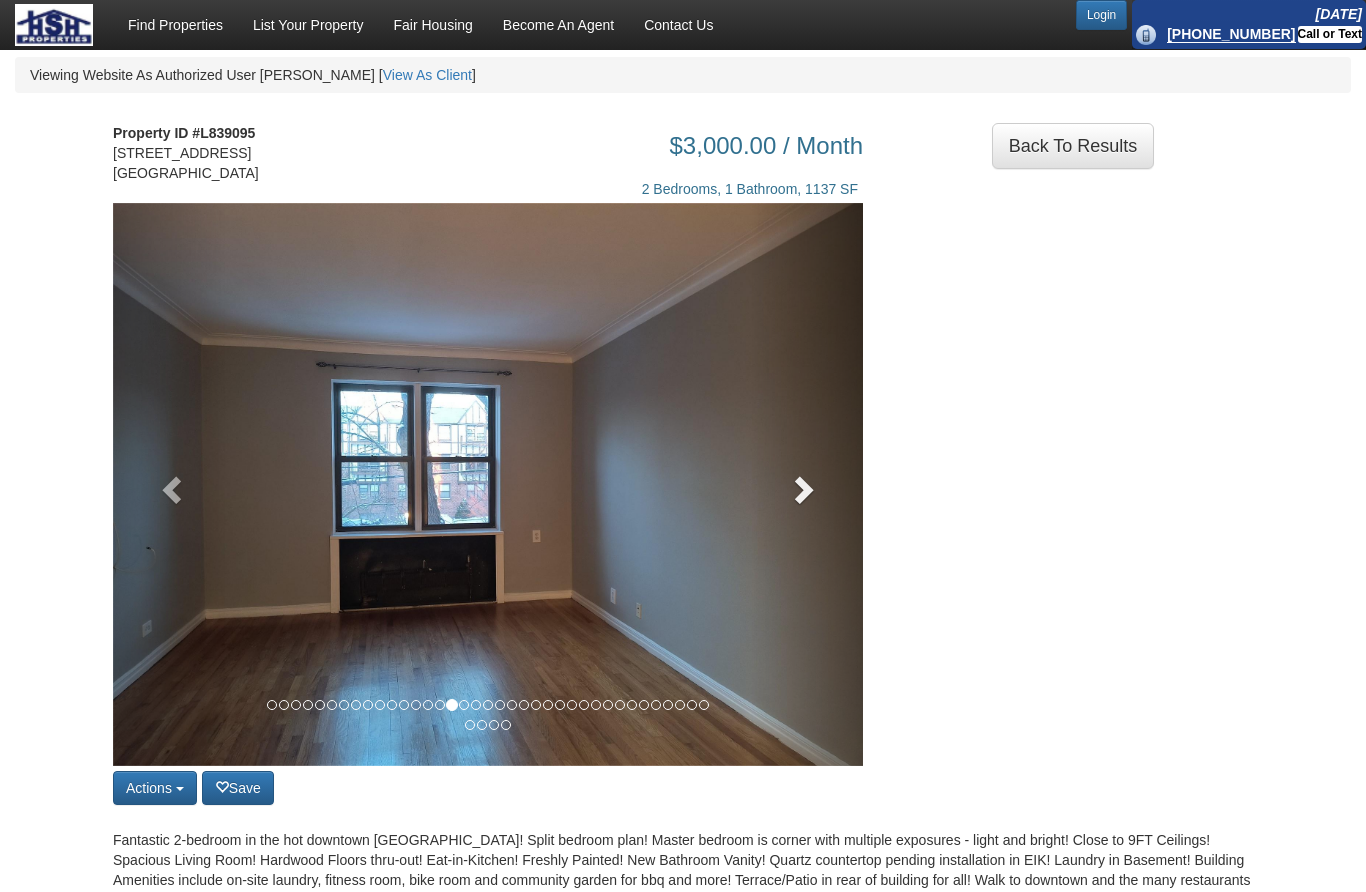 click at bounding box center [802, 489] 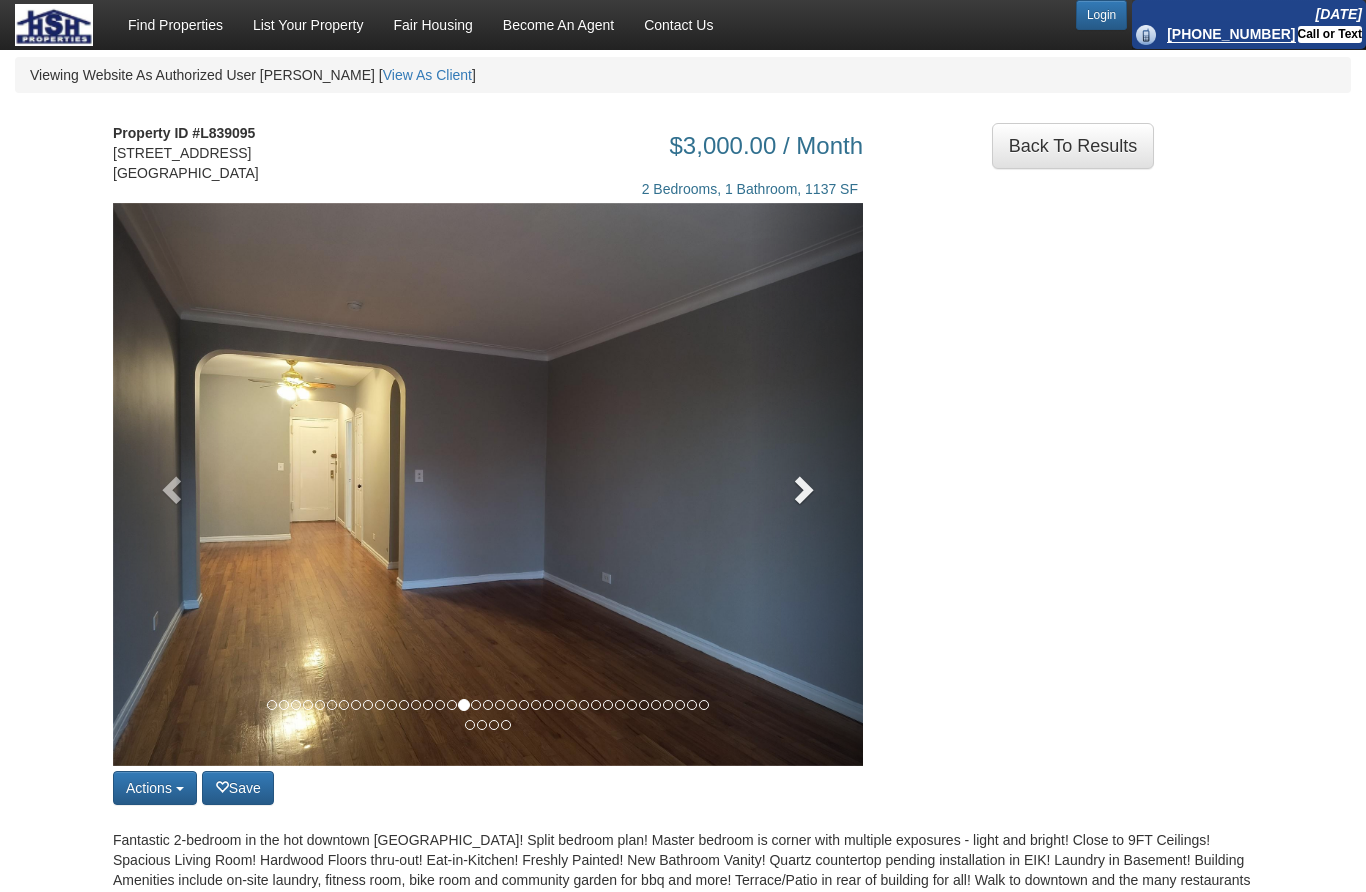 click at bounding box center [807, 484] 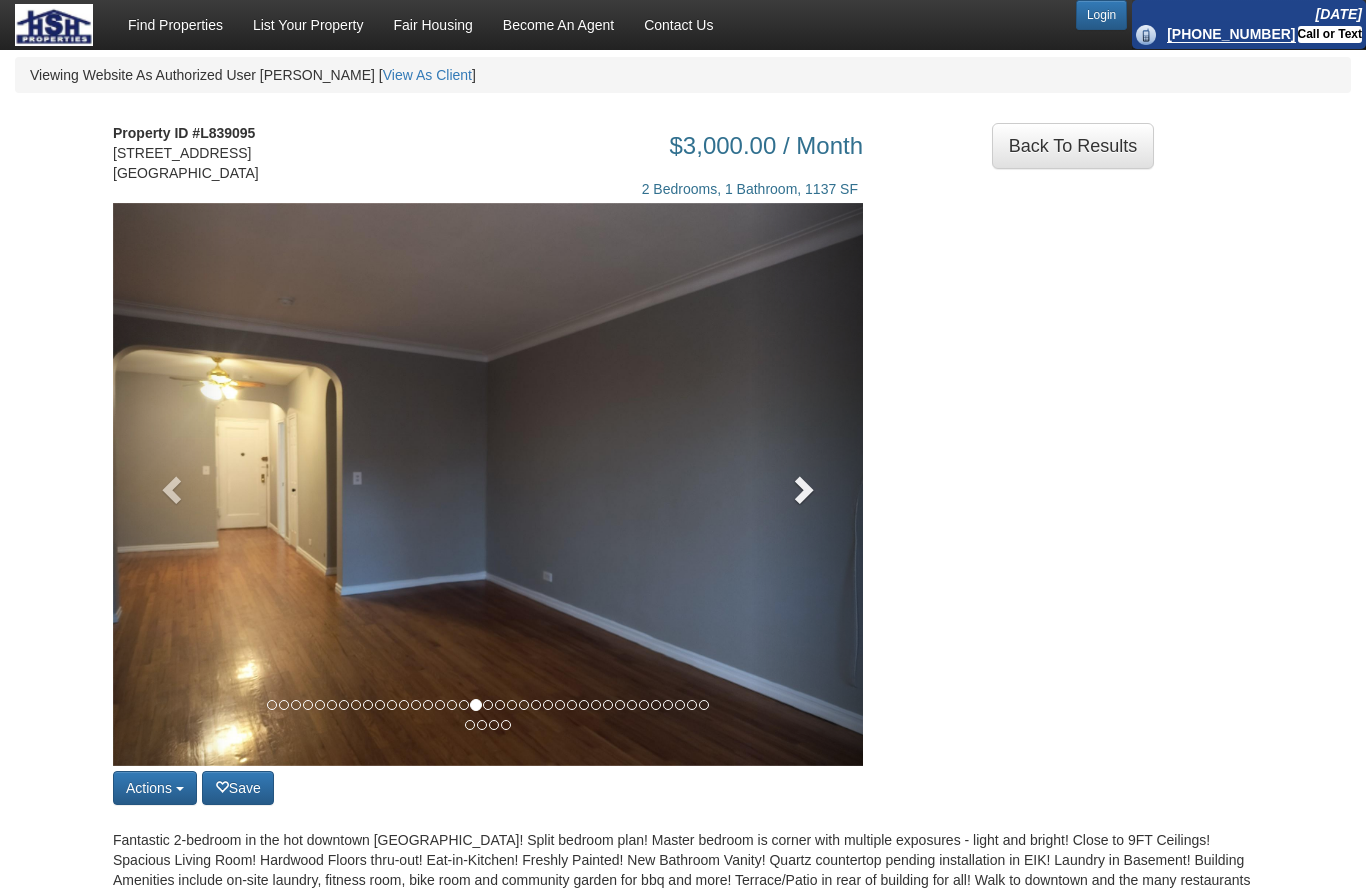 click at bounding box center (807, 484) 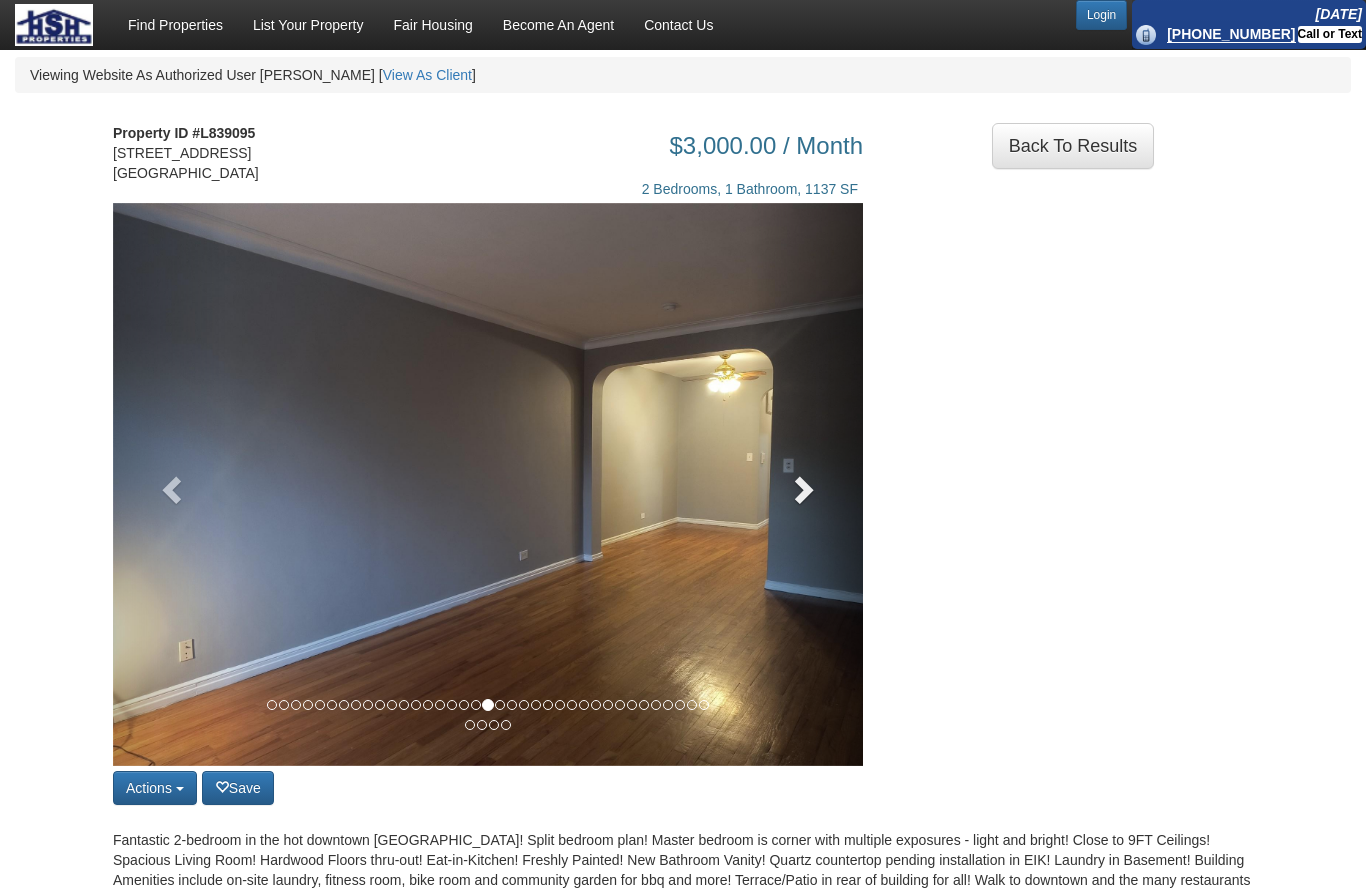 click at bounding box center [807, 484] 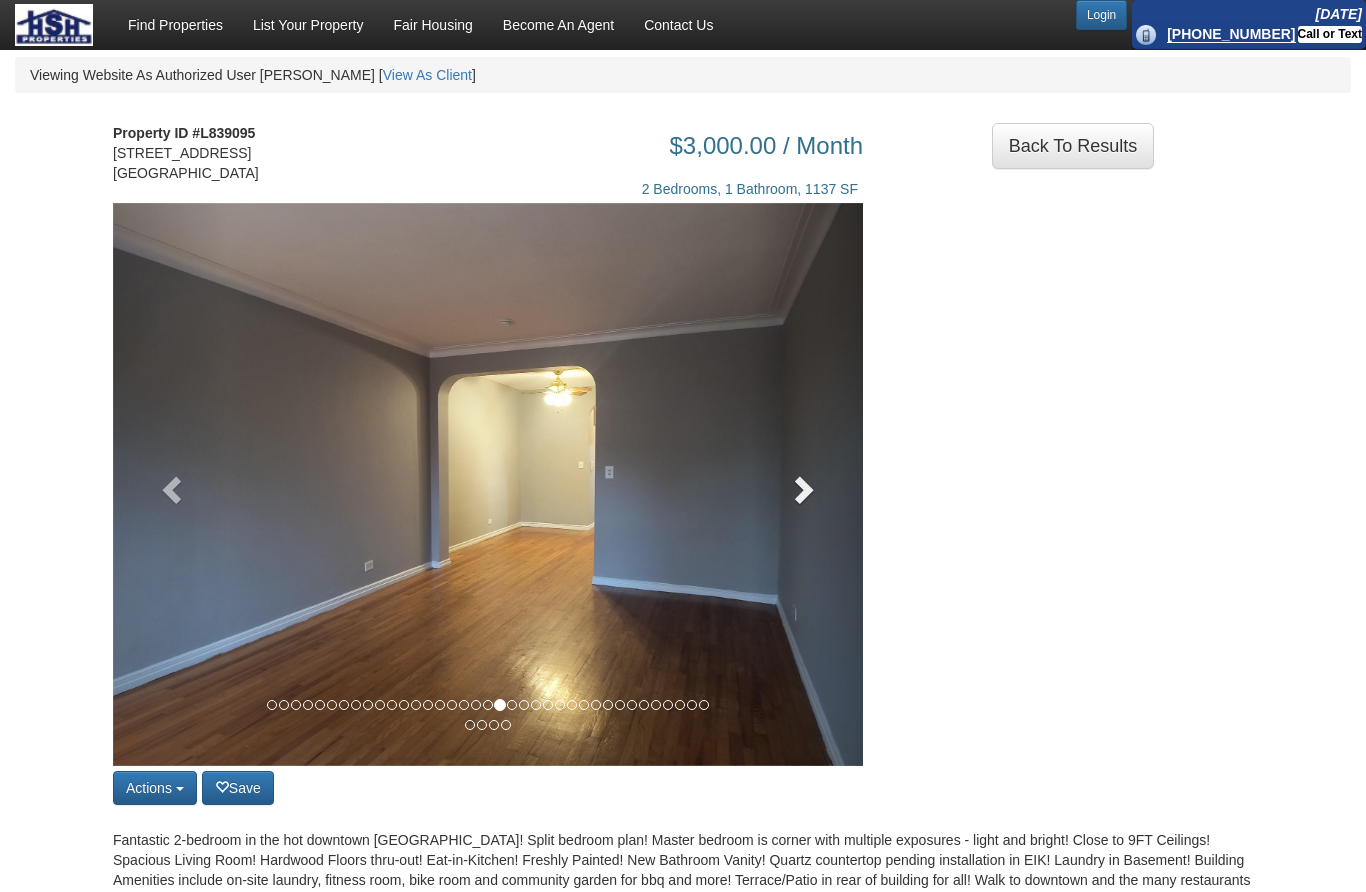 click at bounding box center (807, 484) 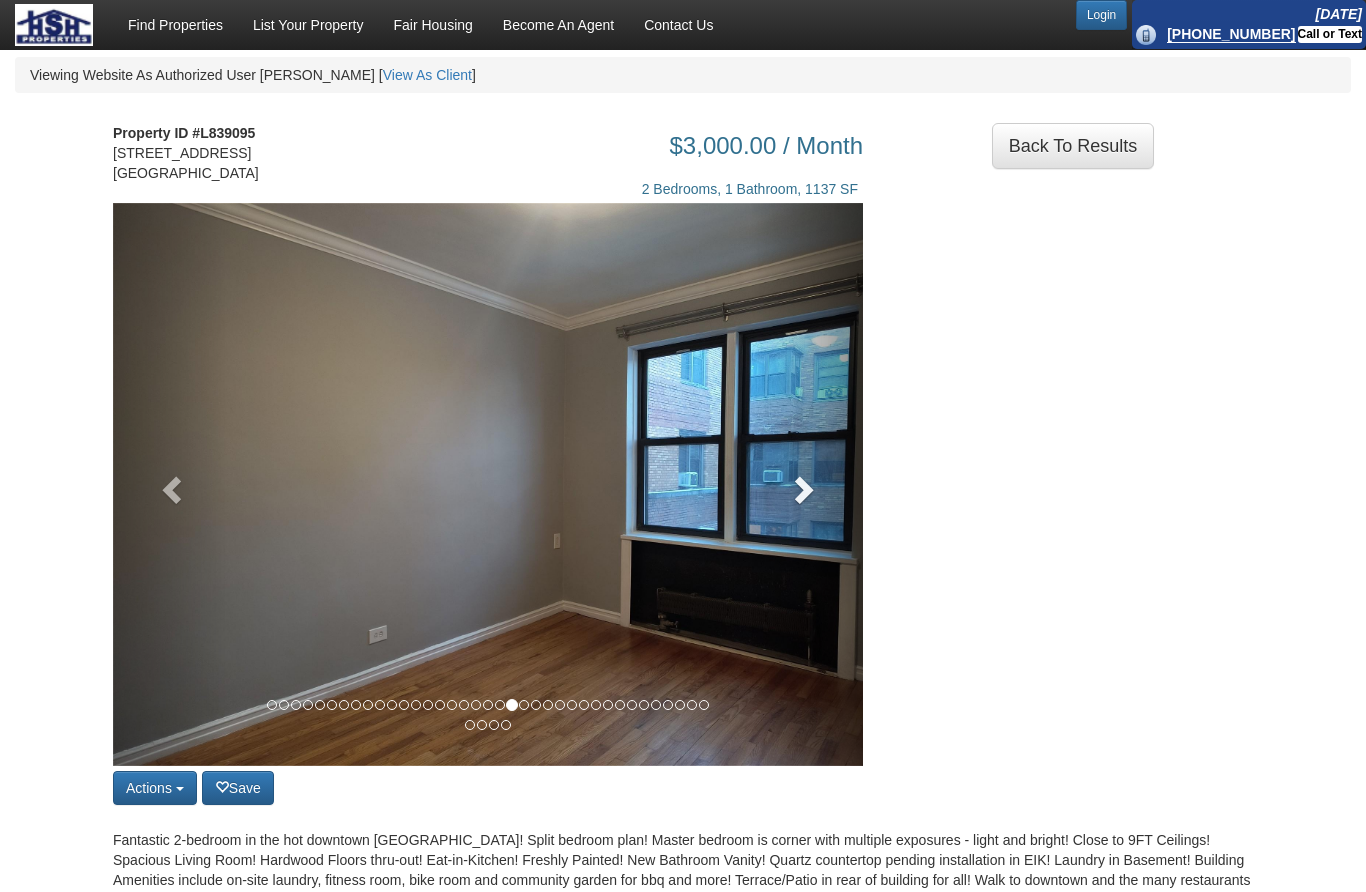 click at bounding box center [807, 484] 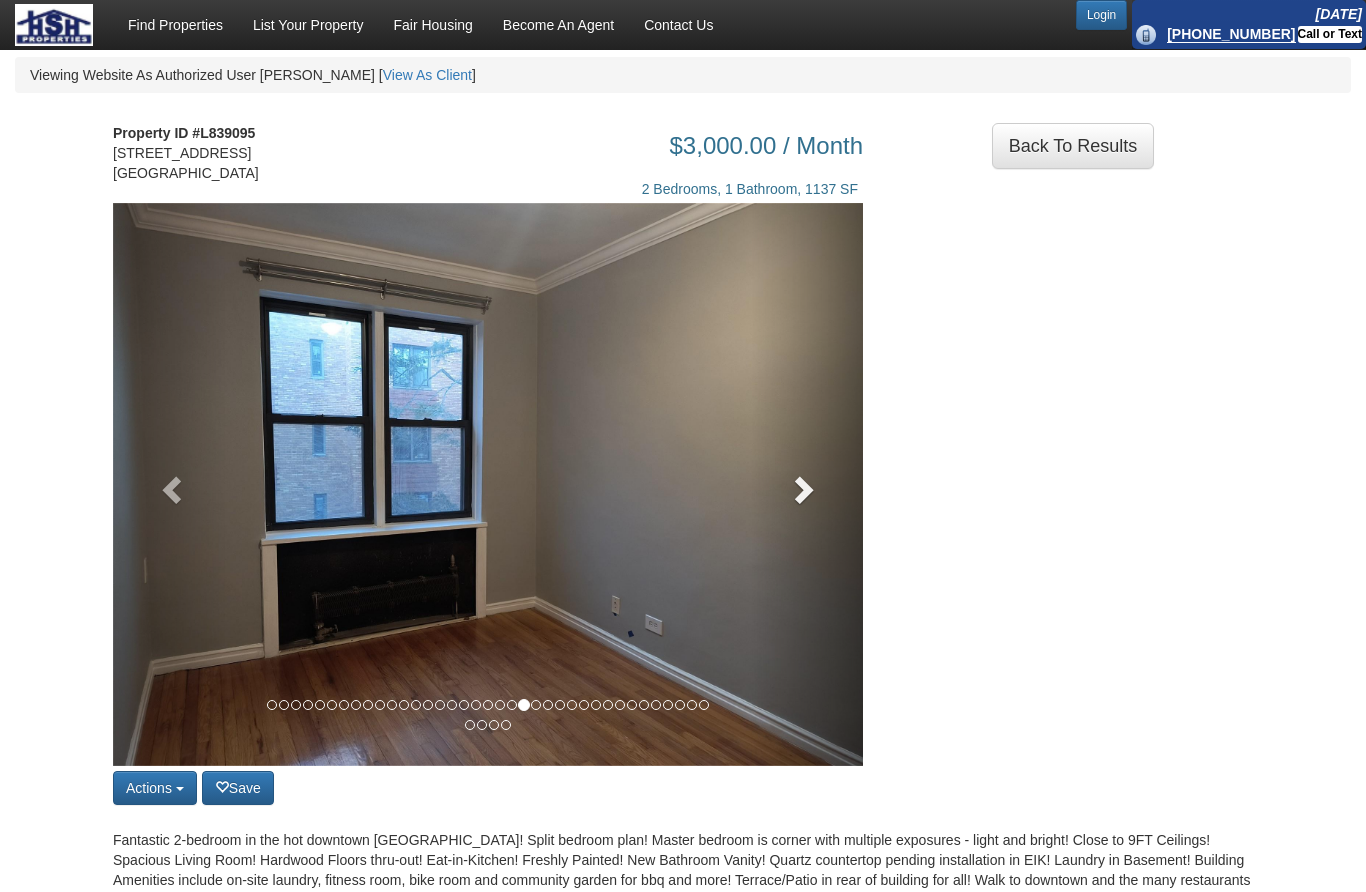 click at bounding box center (807, 484) 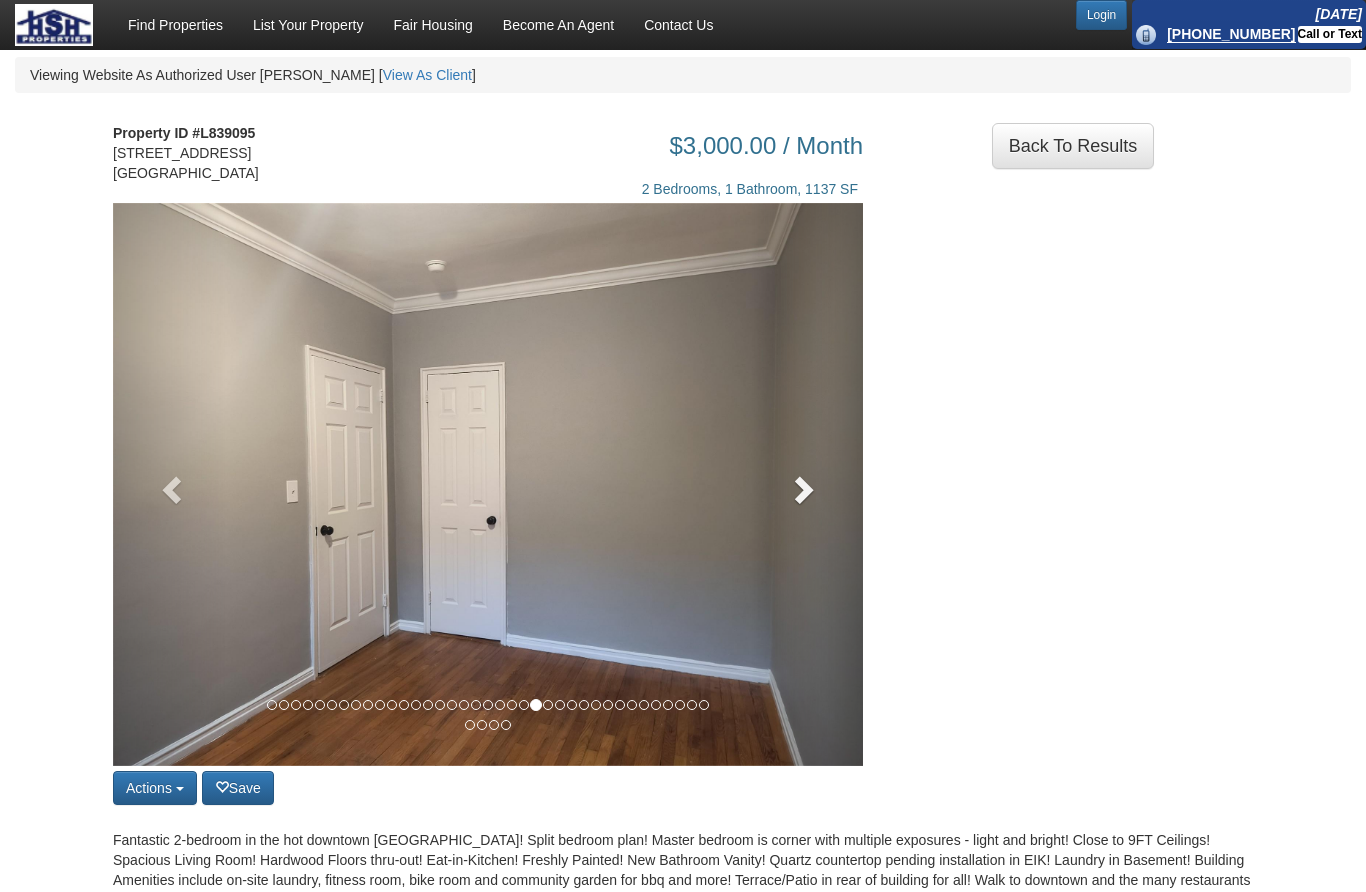 click at bounding box center [807, 484] 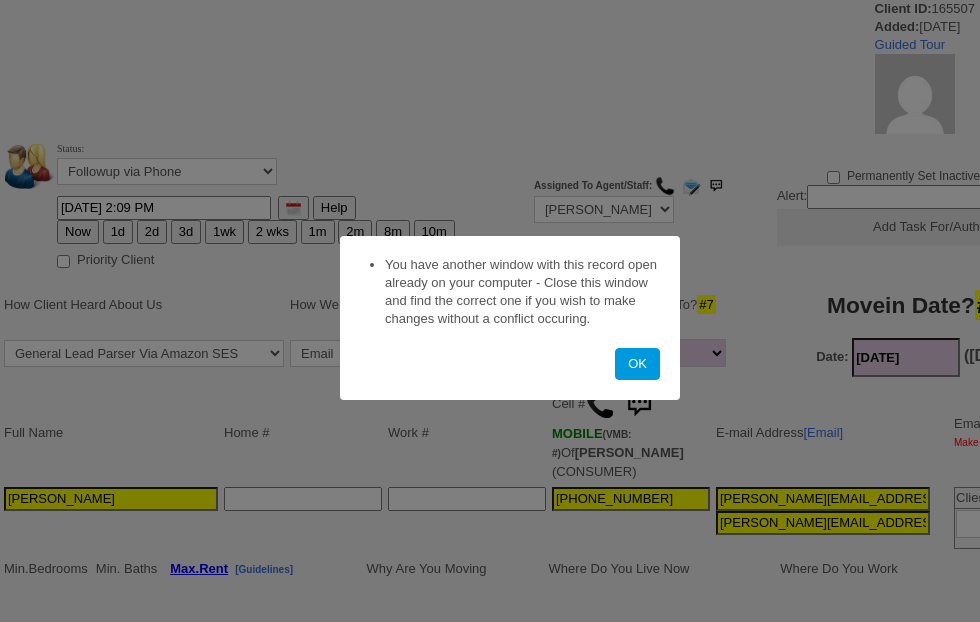 scroll, scrollTop: 0, scrollLeft: 0, axis: both 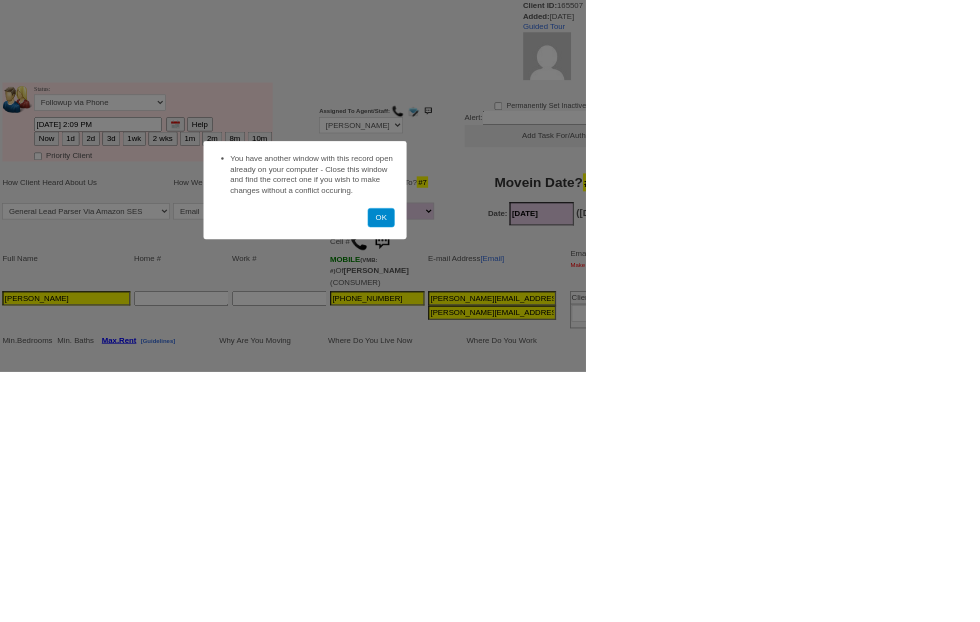 click on "OK" at bounding box center (637, 364) 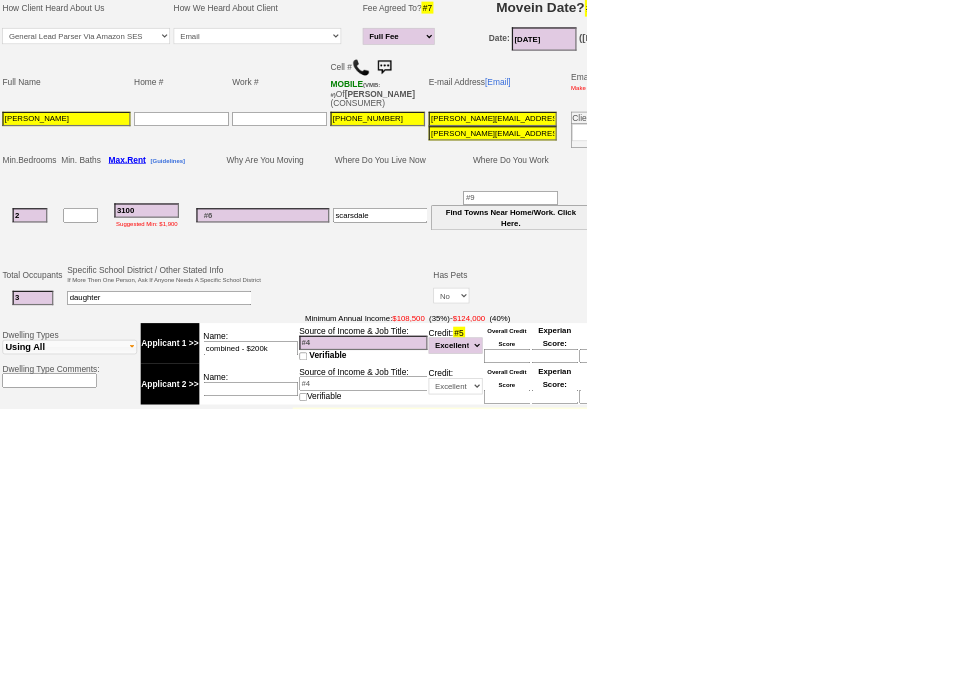 scroll, scrollTop: 0, scrollLeft: 0, axis: both 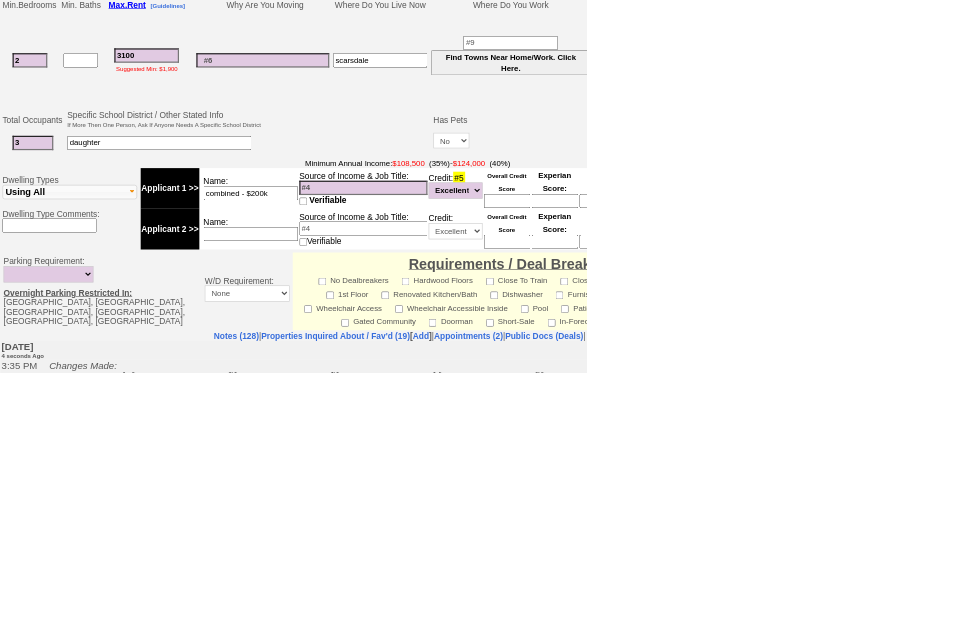 click on "Matching Properties
(35 + 1 Extracted)" at bounding box center (868, 975) 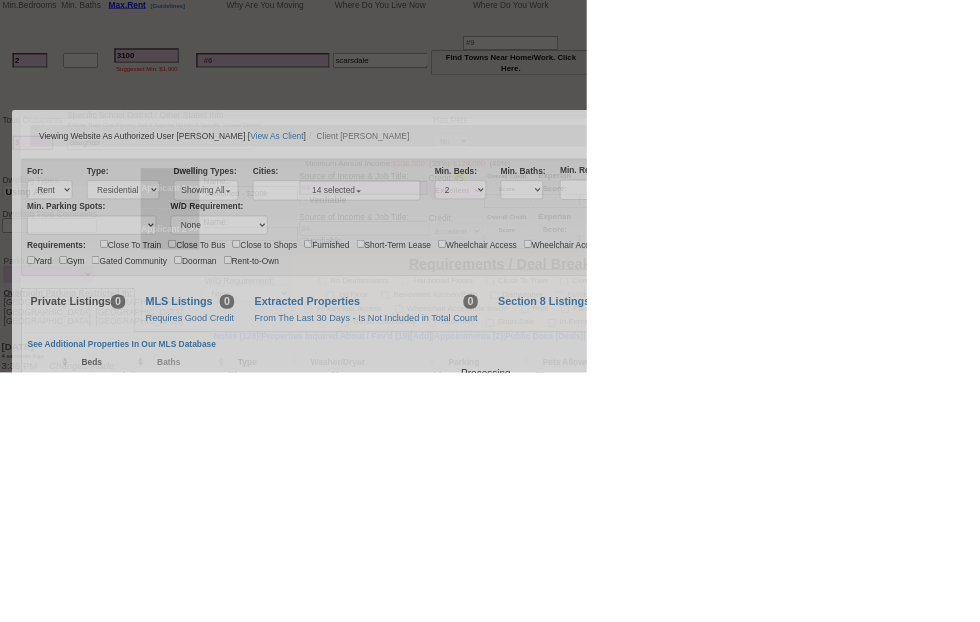 scroll, scrollTop: 0, scrollLeft: 0, axis: both 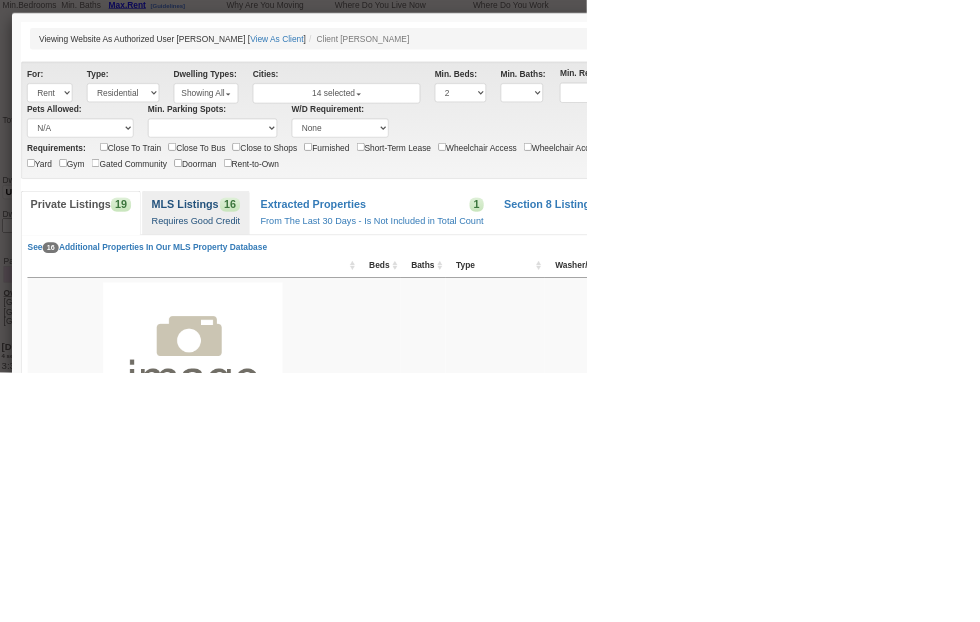 click on "Requires Good
Credit" at bounding box center [312, 352] 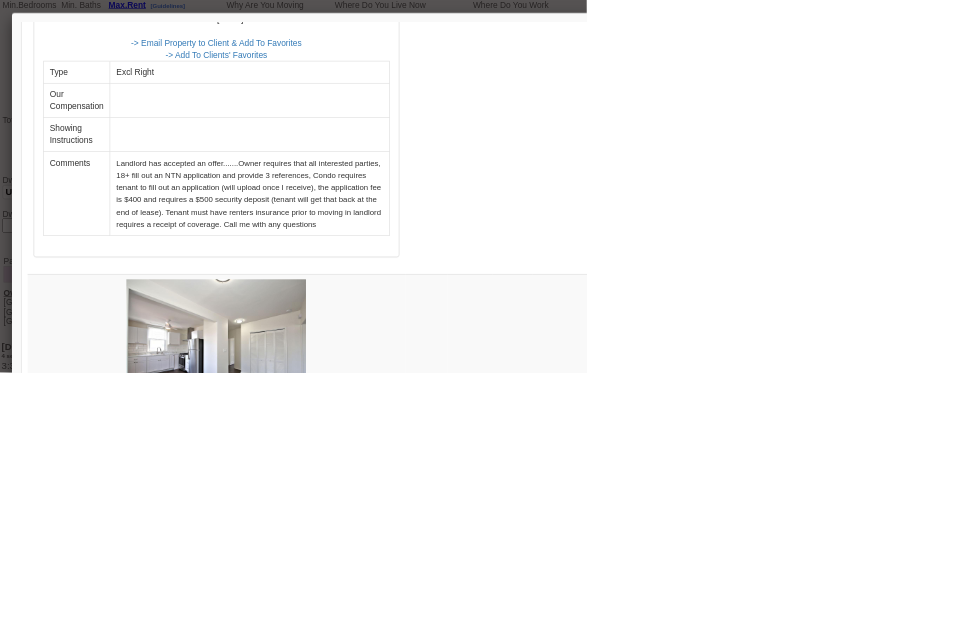 scroll, scrollTop: 5248, scrollLeft: 0, axis: vertical 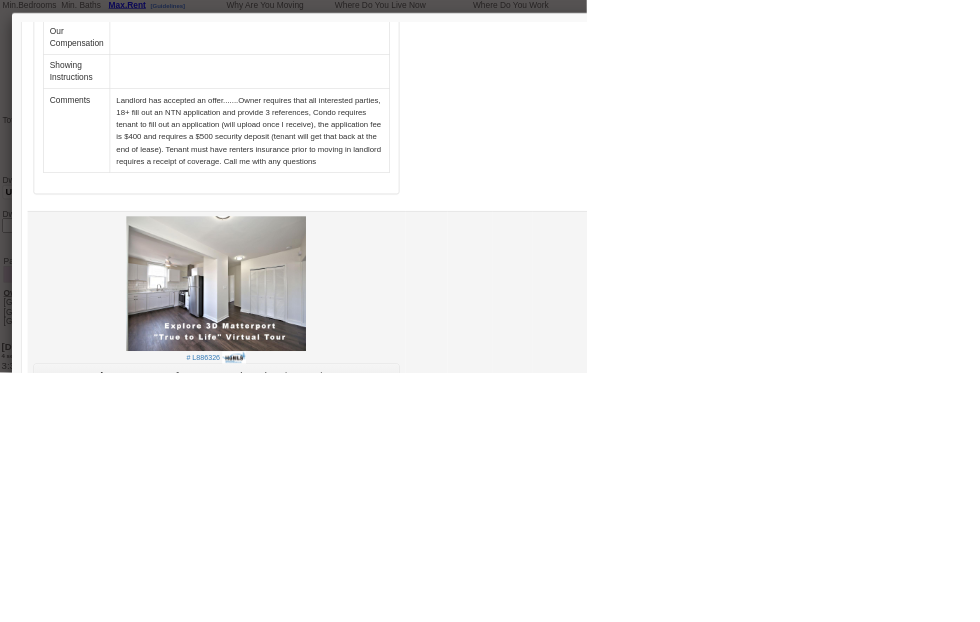 click on "-> Email Property to Client & Add To Favorites" at bounding box center [346, 735] 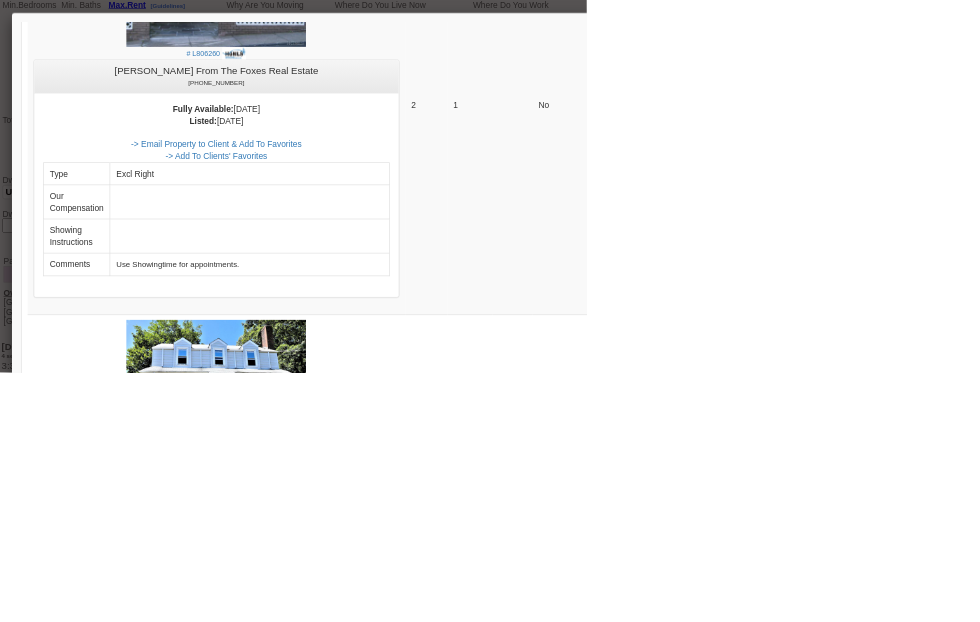 scroll, scrollTop: 7276, scrollLeft: 0, axis: vertical 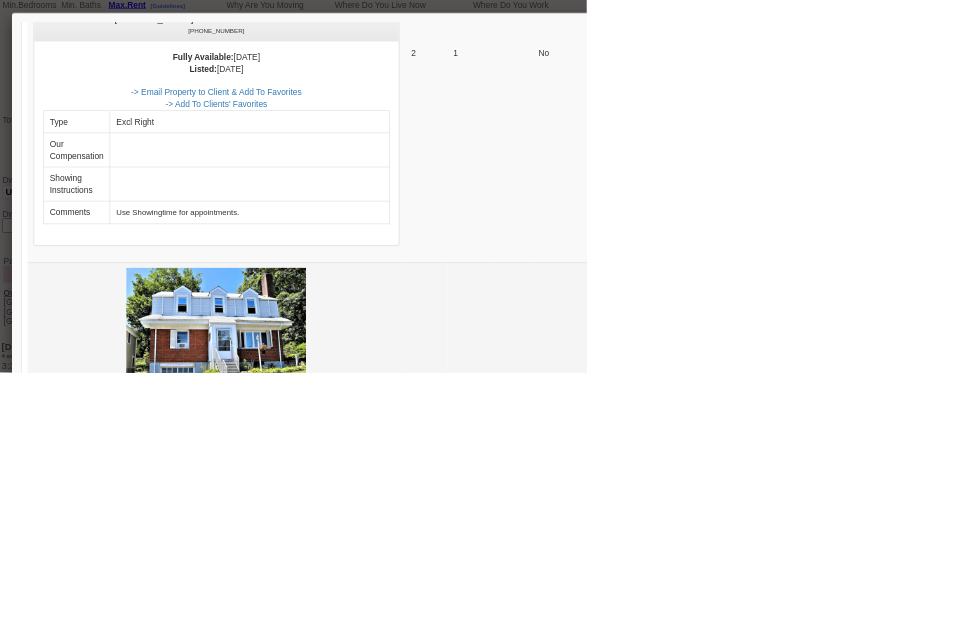 click at bounding box center [346, 544] 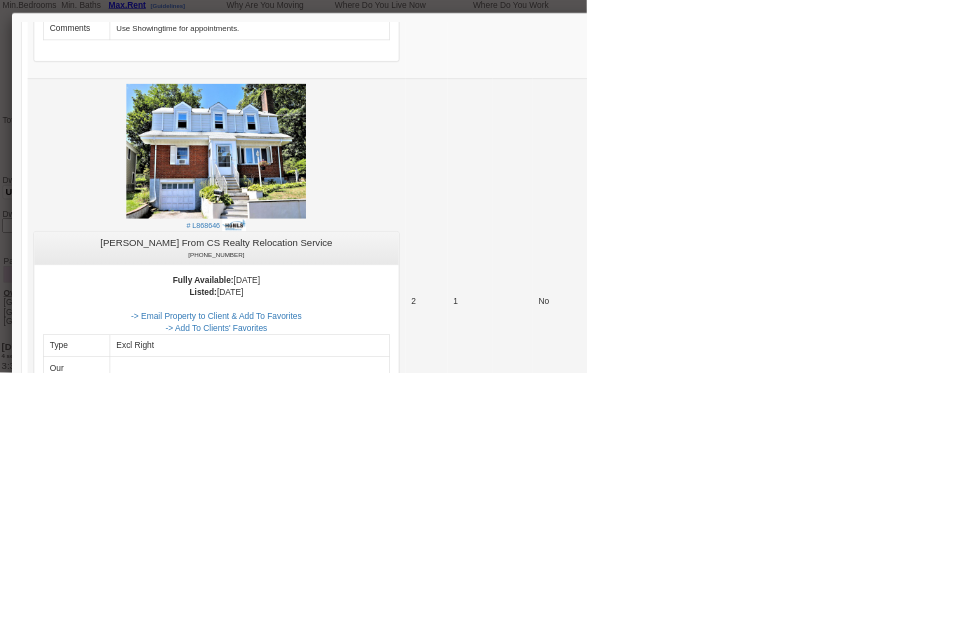 scroll, scrollTop: 7583, scrollLeft: 0, axis: vertical 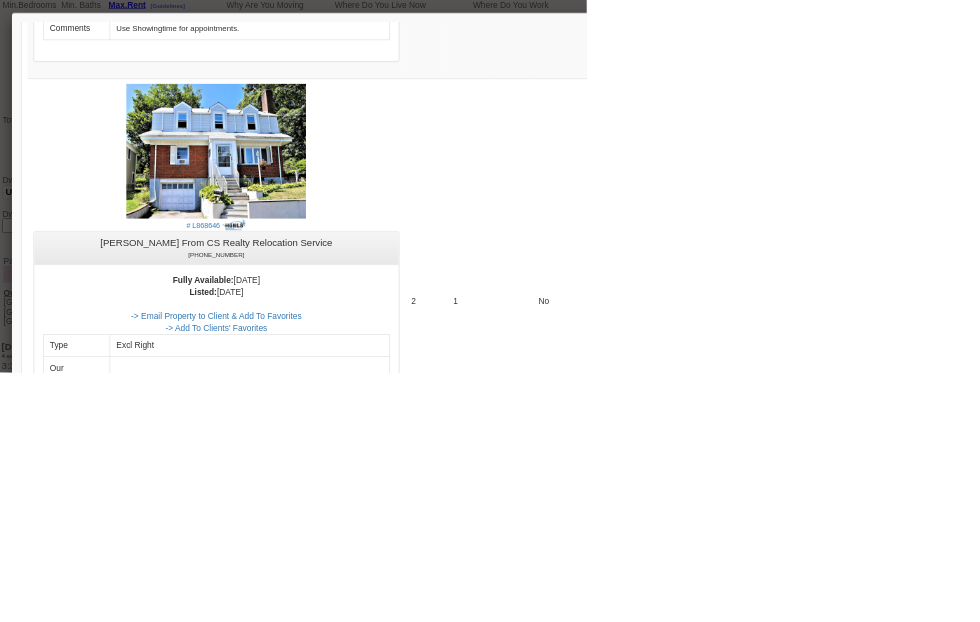 click on "2" at bounding box center (1496, 881) 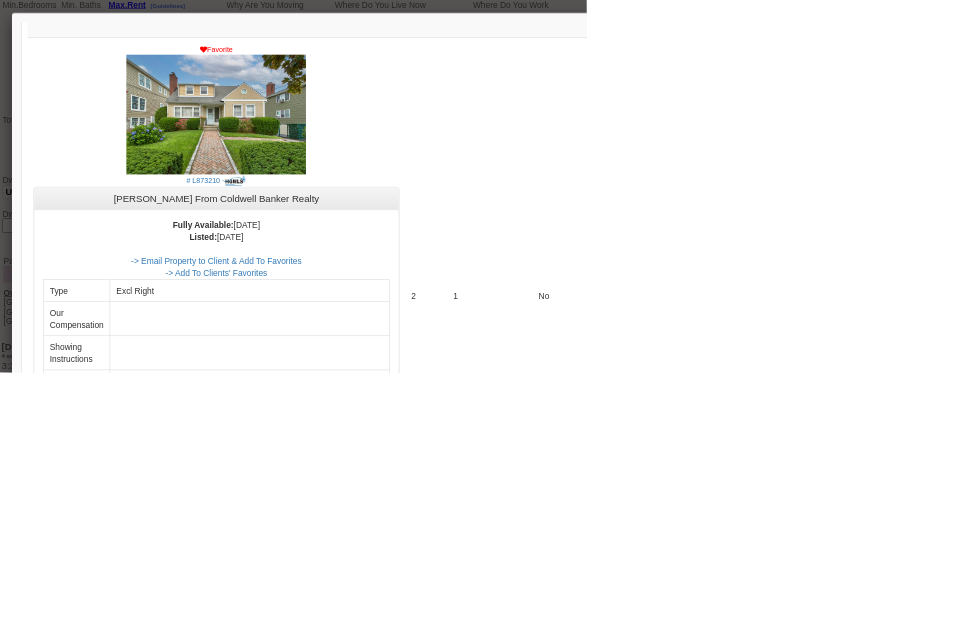scroll, scrollTop: 4348, scrollLeft: 0, axis: vertical 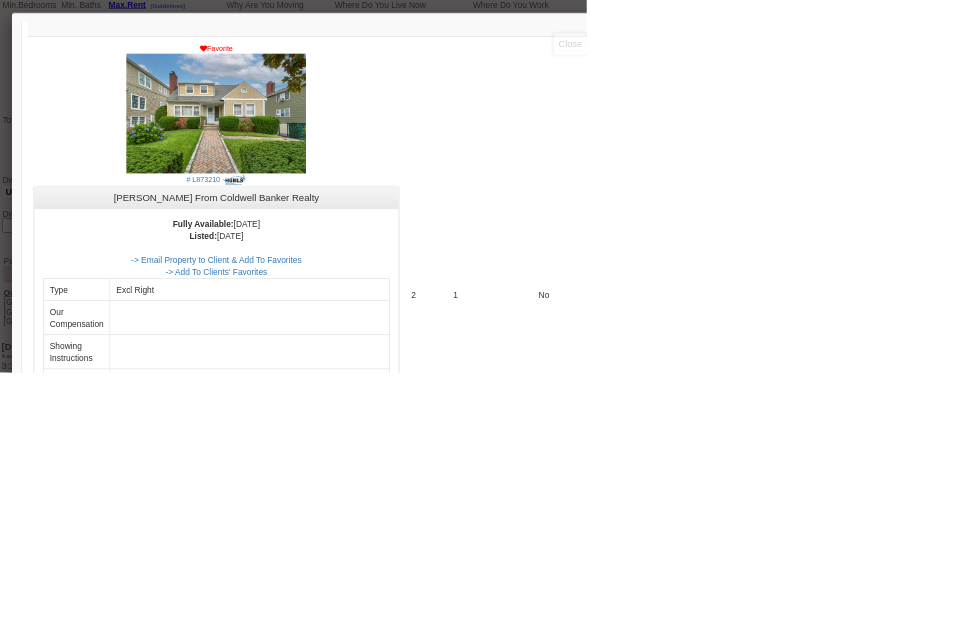 click at bounding box center [1617, 21] 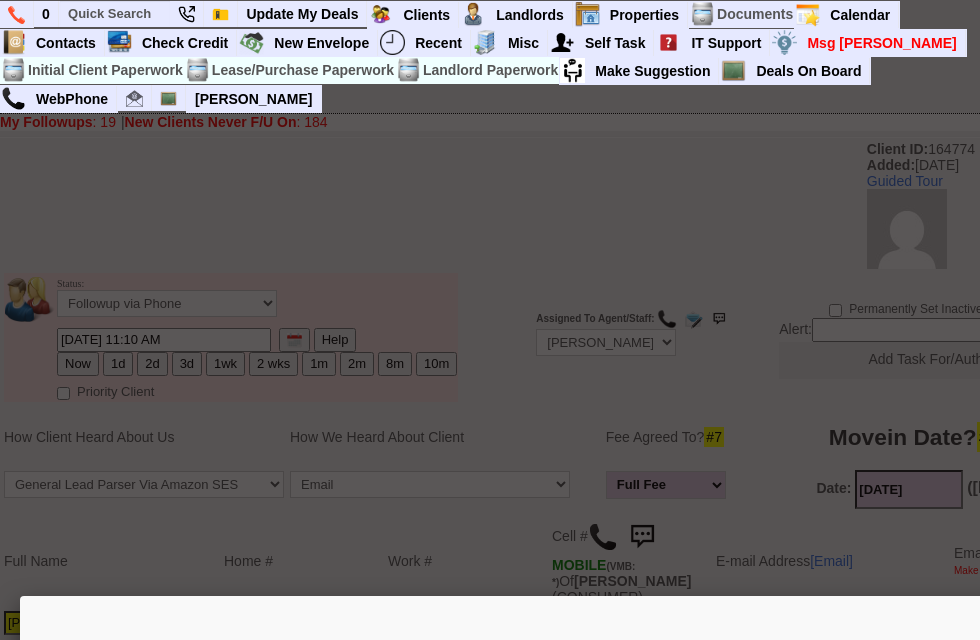 scroll, scrollTop: 575, scrollLeft: 0, axis: vertical 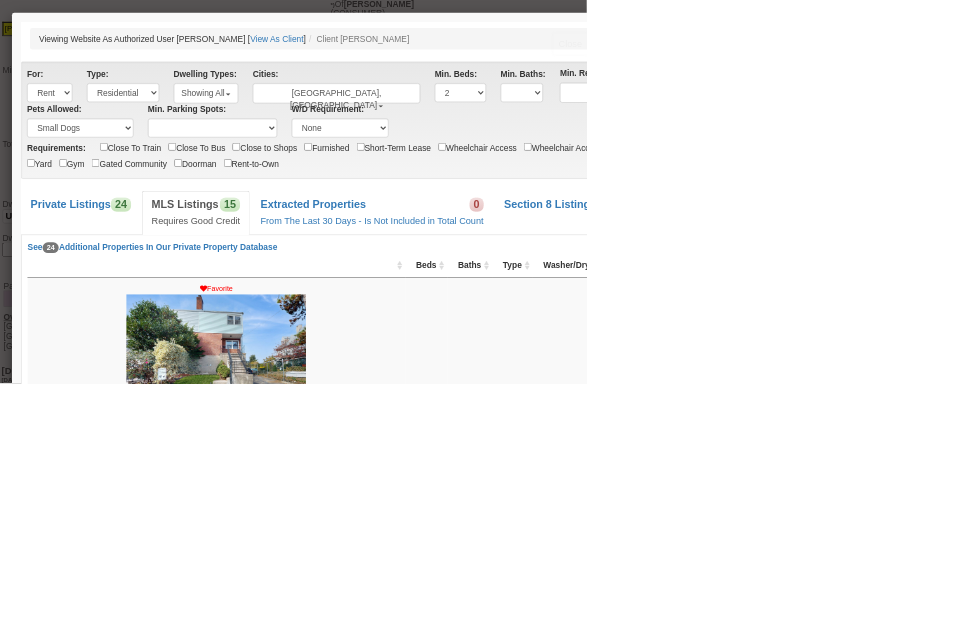 click at bounding box center [1617, 21] 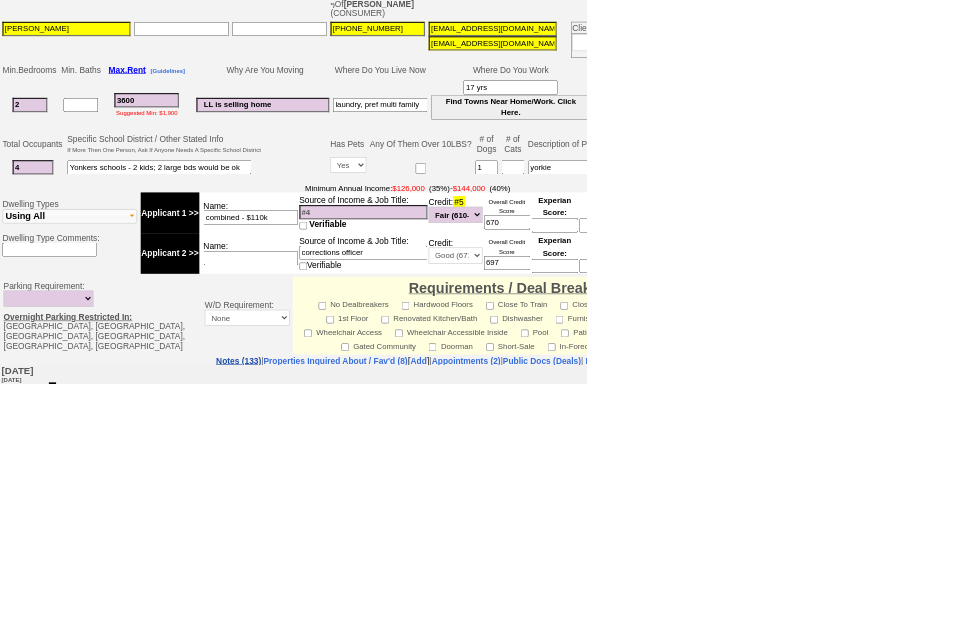 click on "Notes (133)" at bounding box center [398, 602] 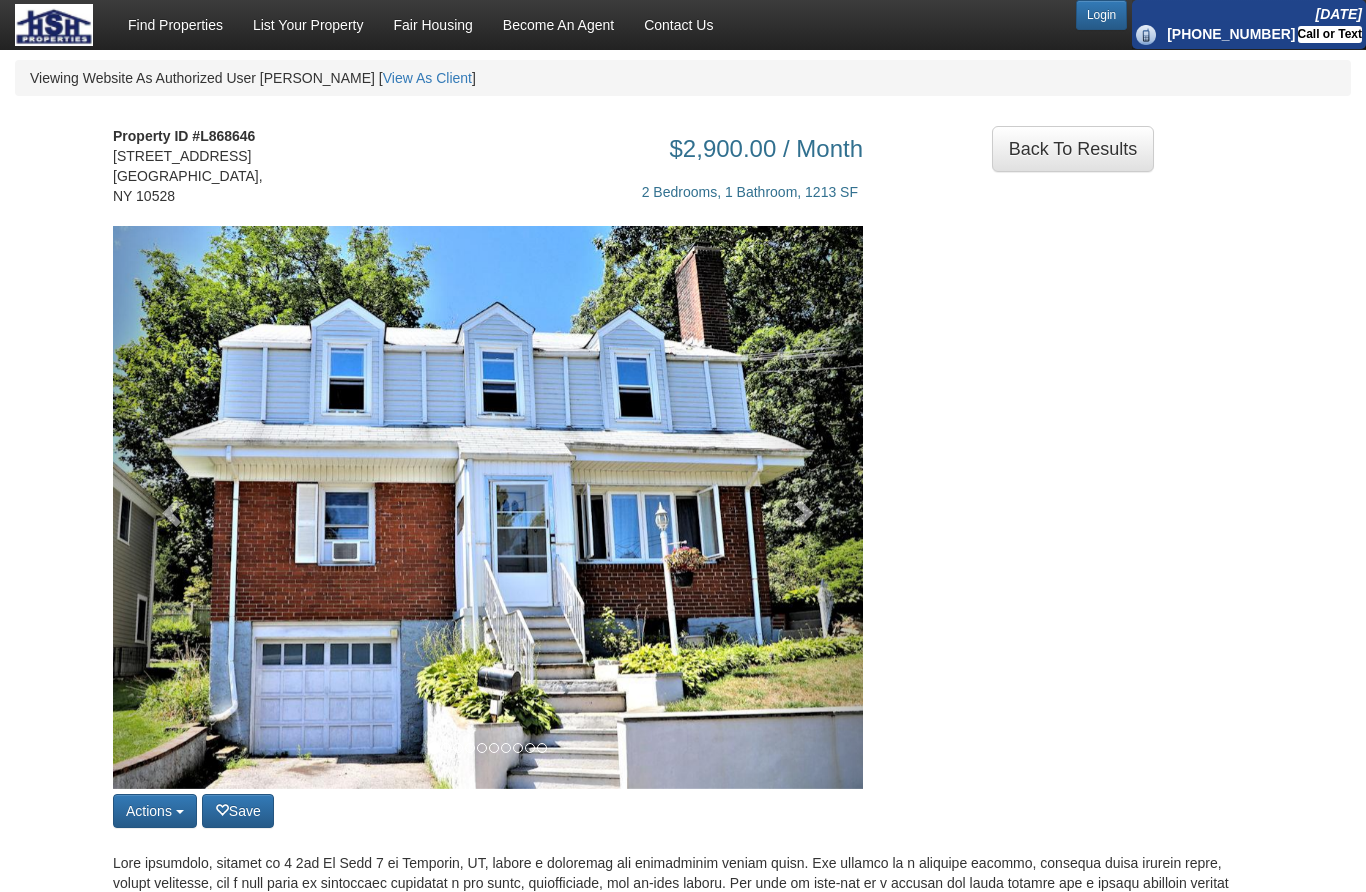 scroll, scrollTop: 0, scrollLeft: 0, axis: both 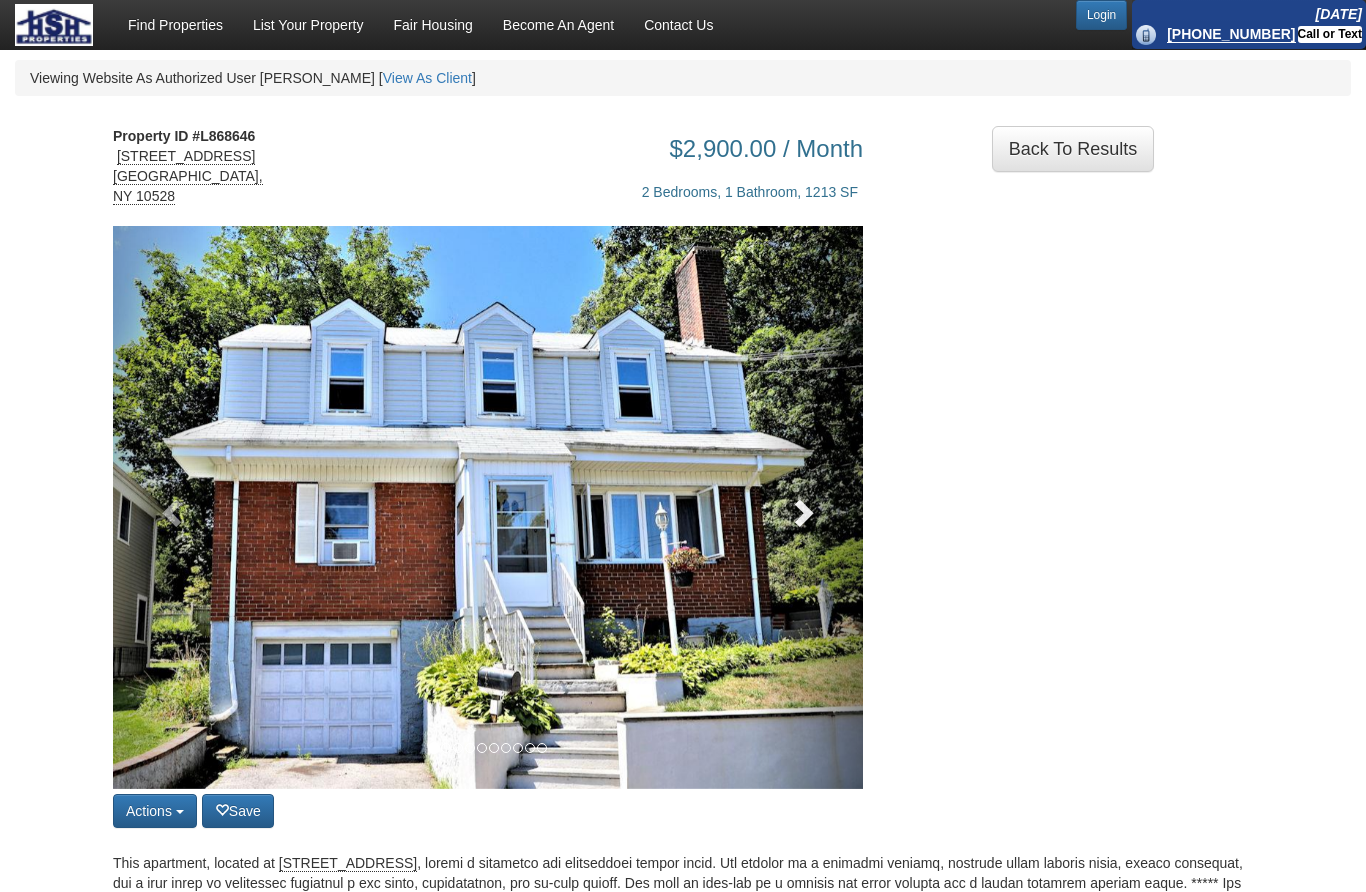 click at bounding box center [807, 507] 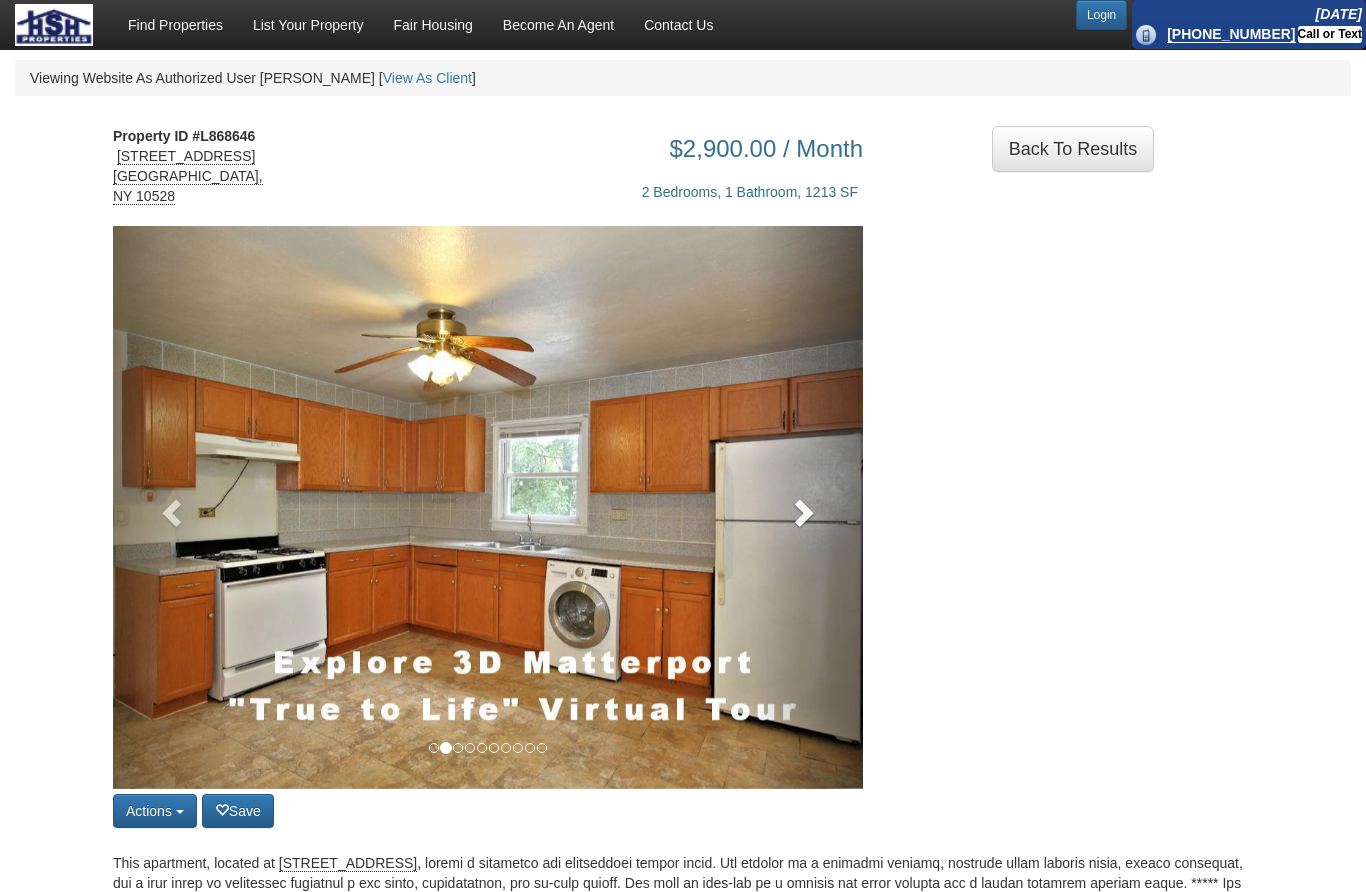 click at bounding box center (807, 507) 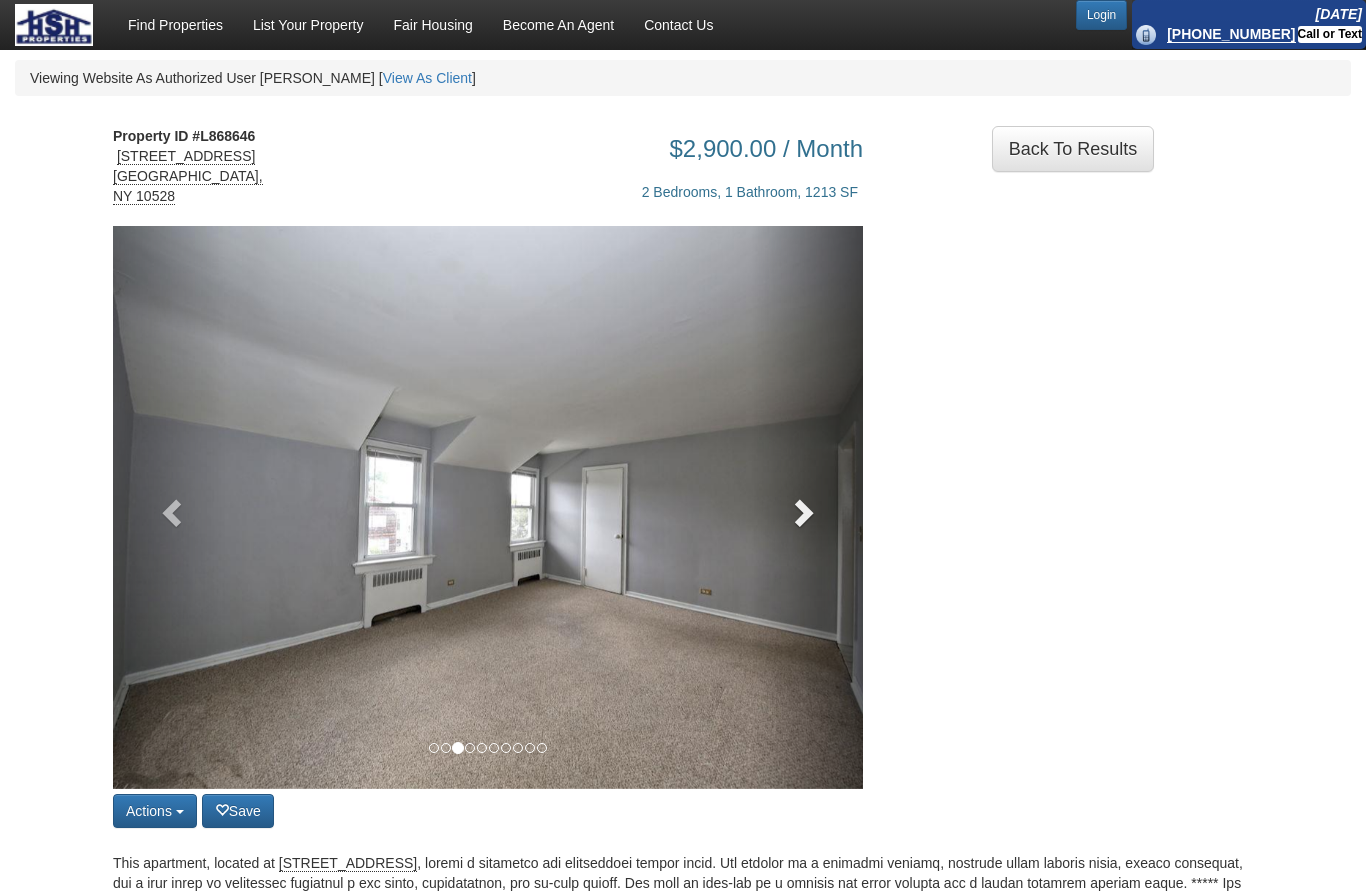 click at bounding box center [807, 507] 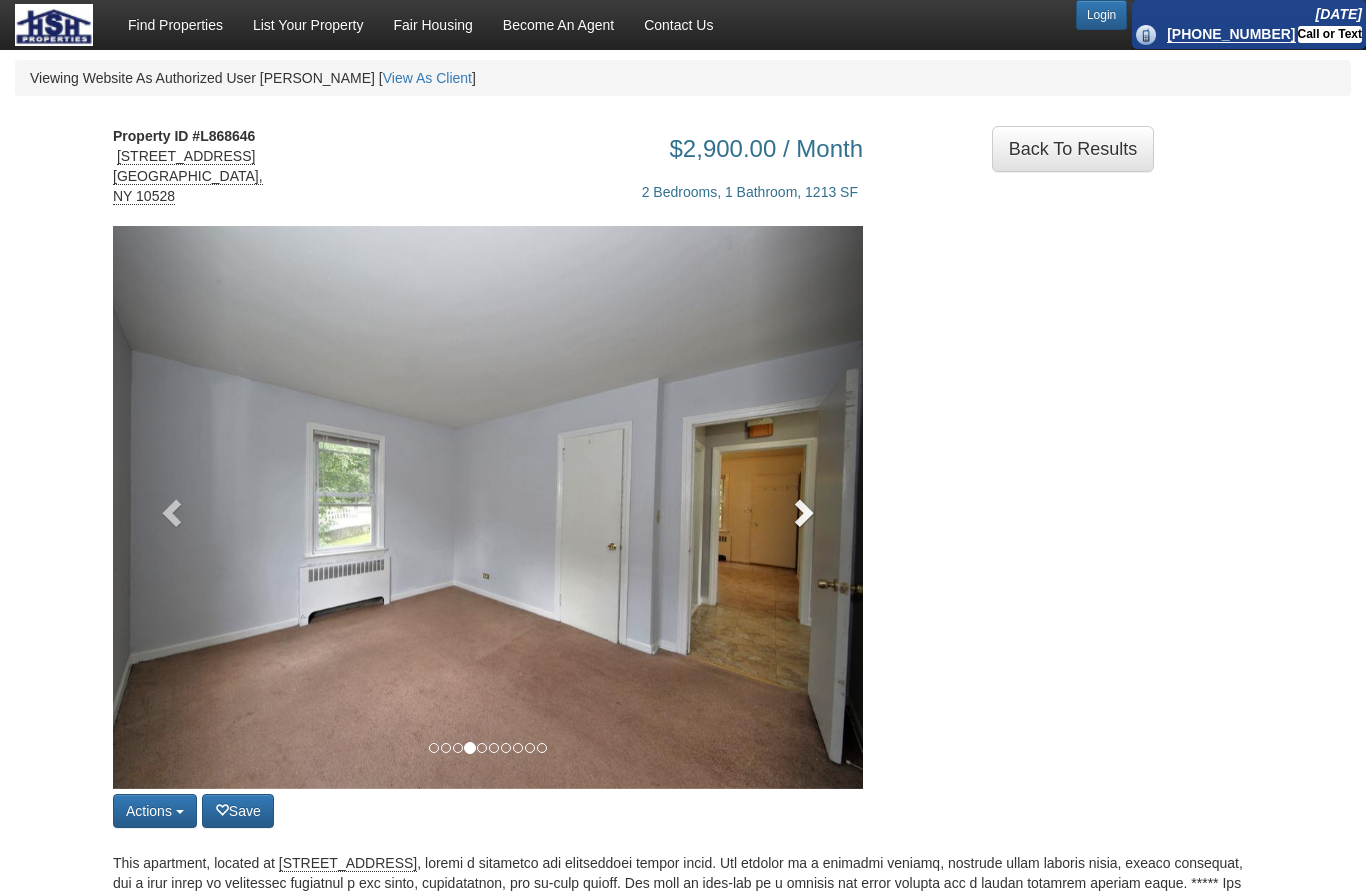 click at bounding box center [807, 507] 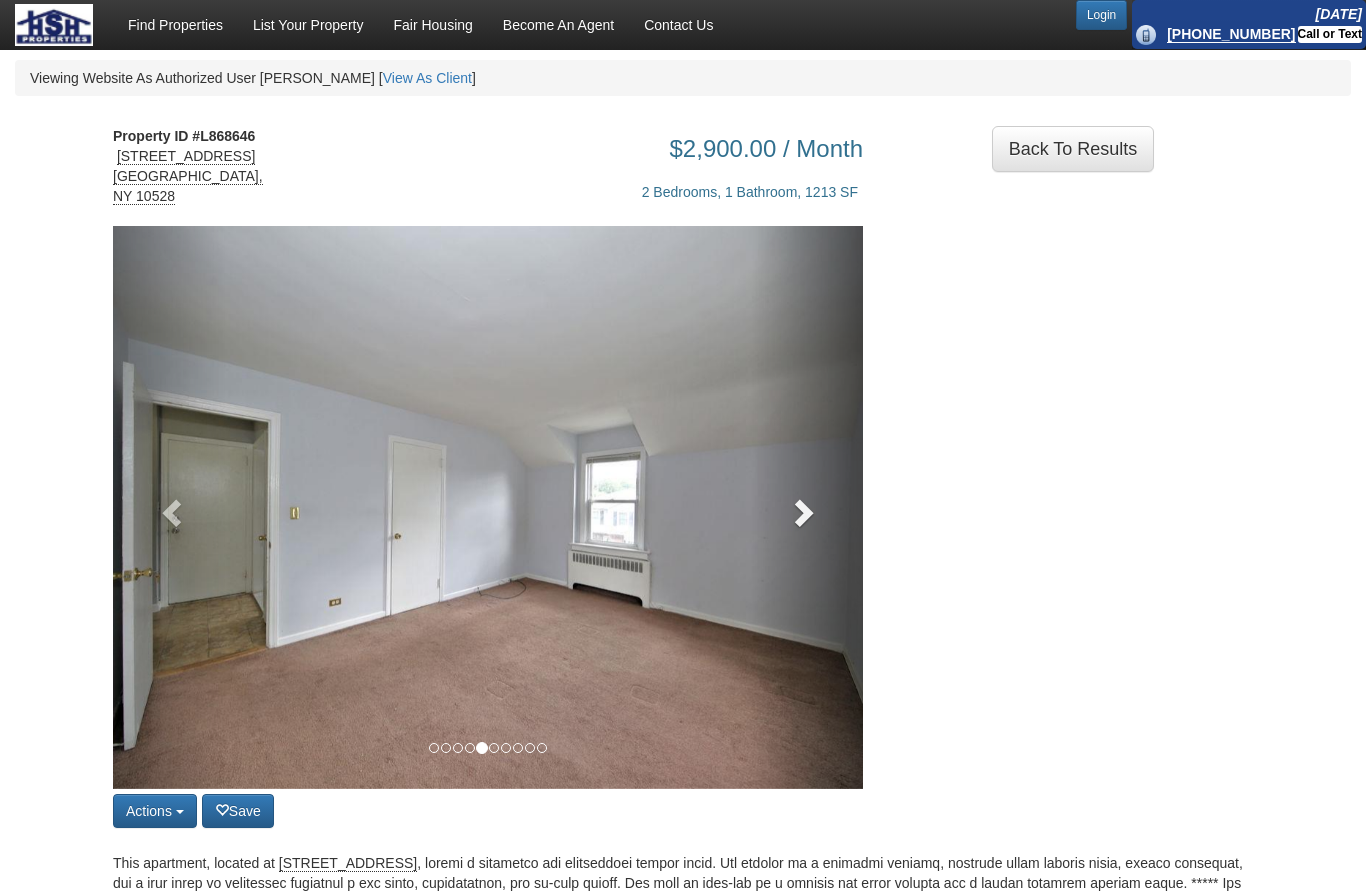 click at bounding box center [807, 507] 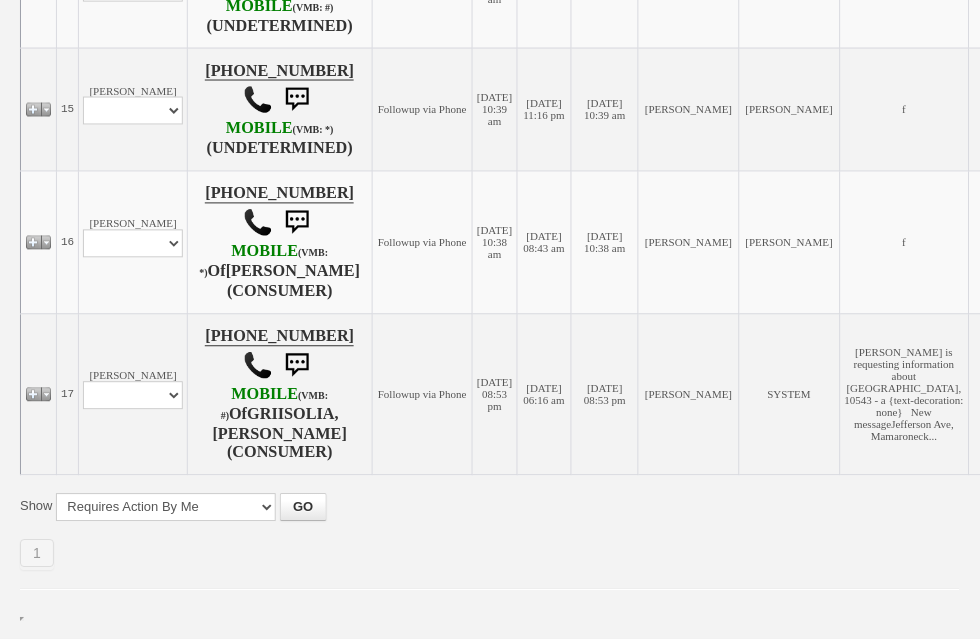 scroll, scrollTop: 2447, scrollLeft: 0, axis: vertical 